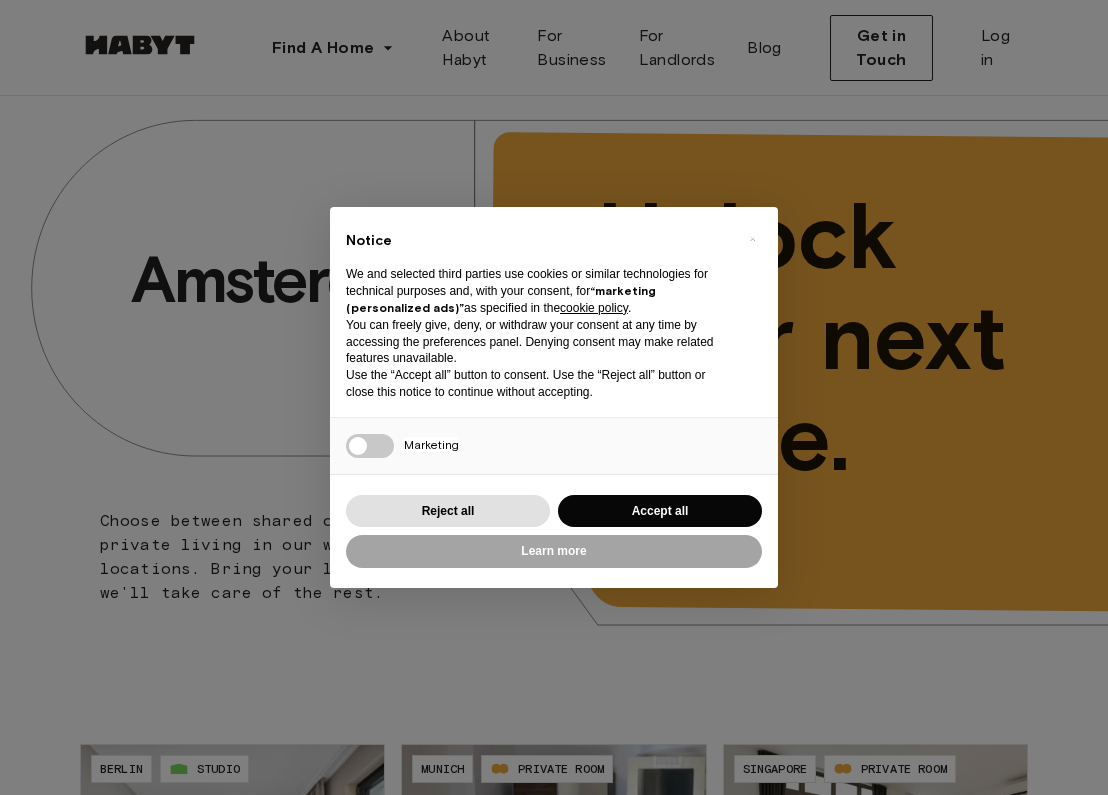 scroll, scrollTop: 0, scrollLeft: 0, axis: both 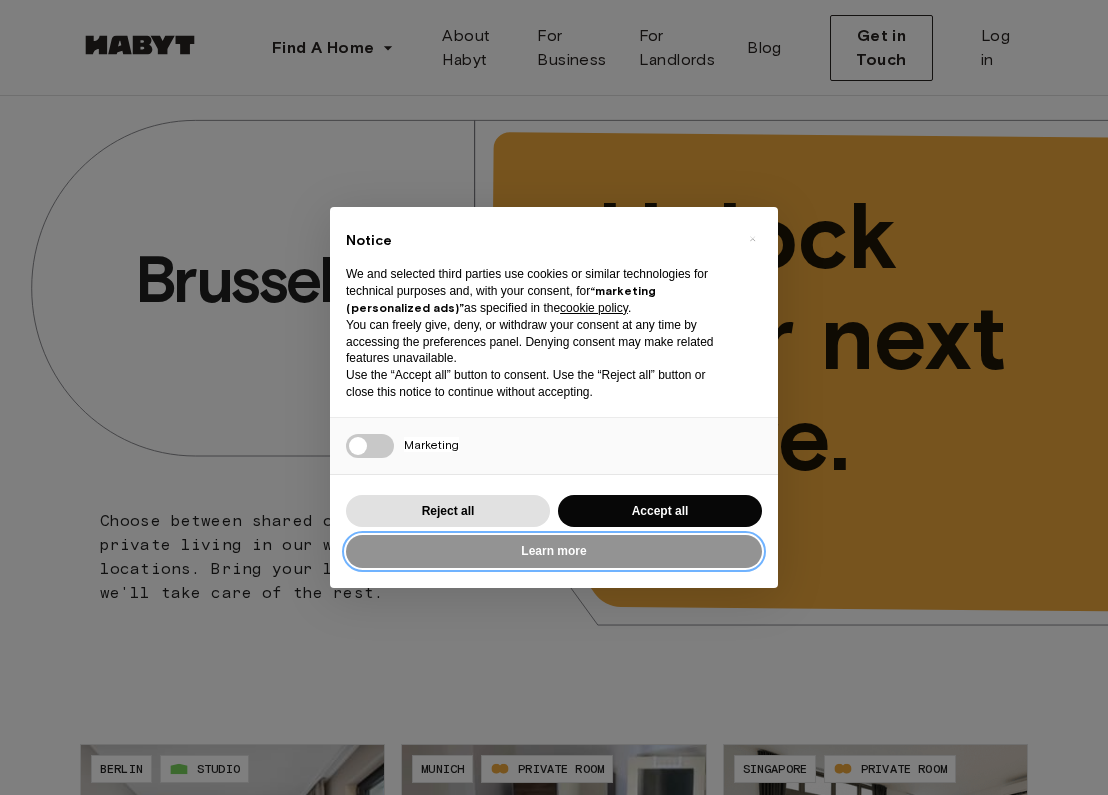click on "Learn more" at bounding box center (554, 551) 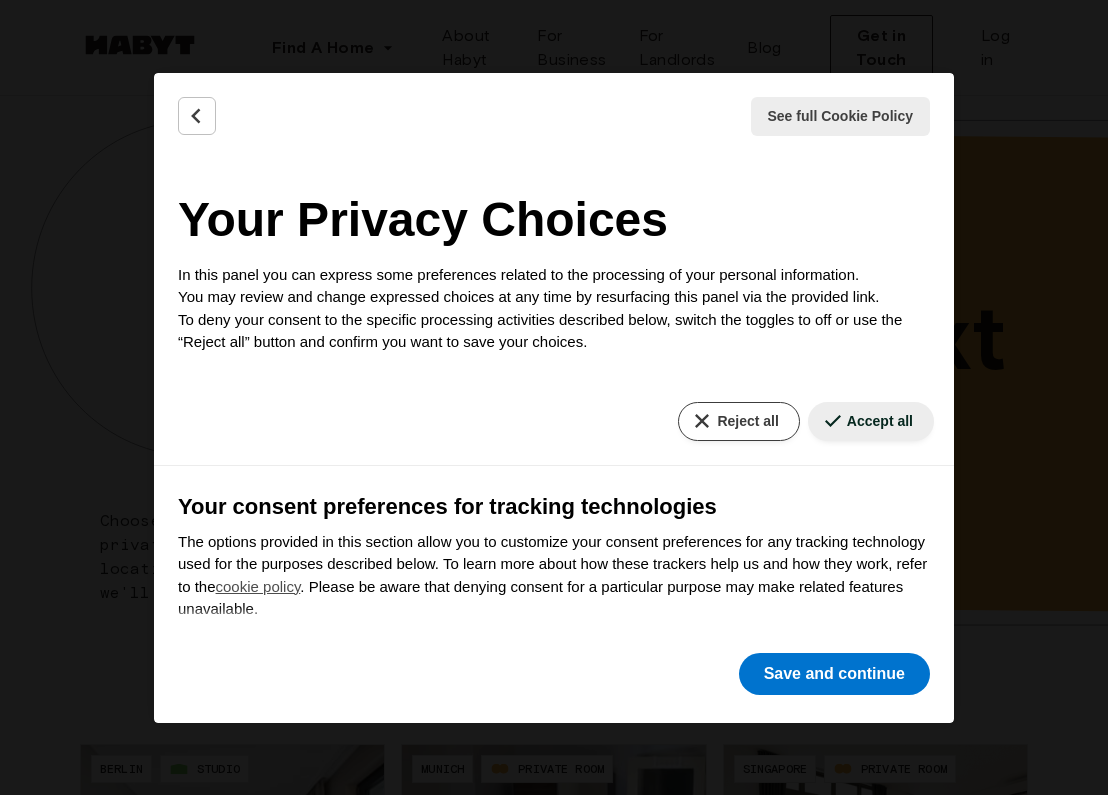 click on "Reject all" at bounding box center (738, 421) 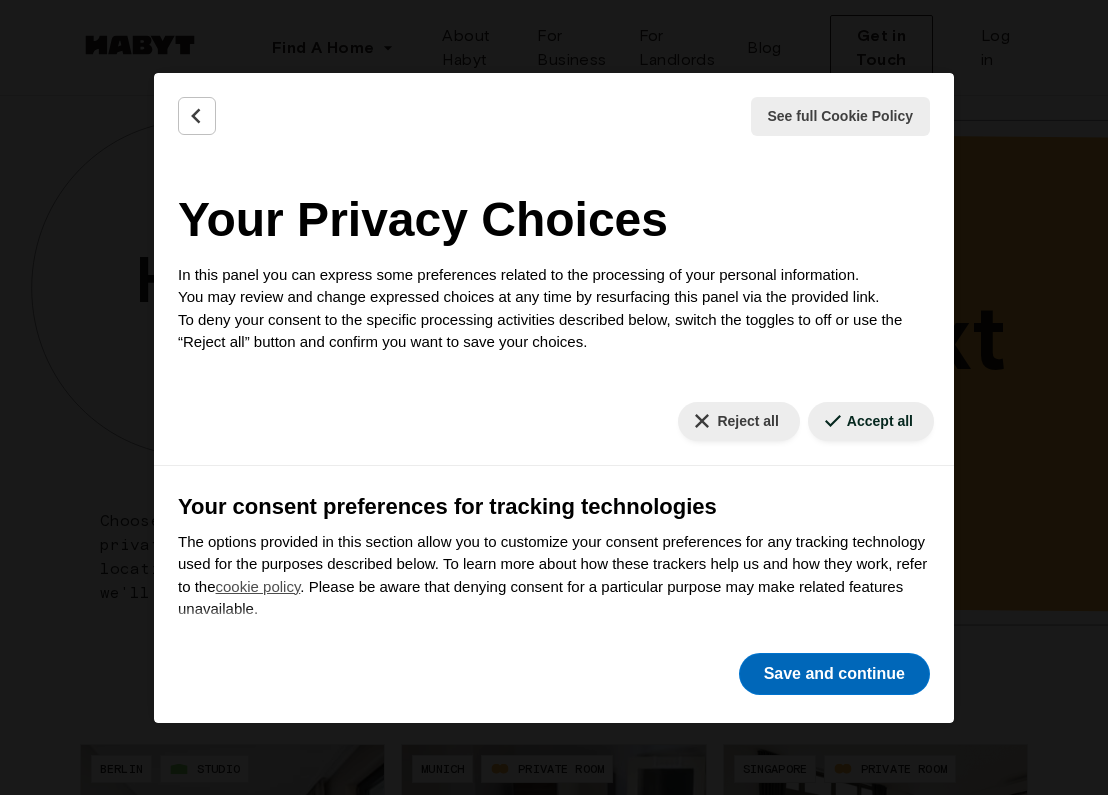 click on "Save and continue" at bounding box center [834, 674] 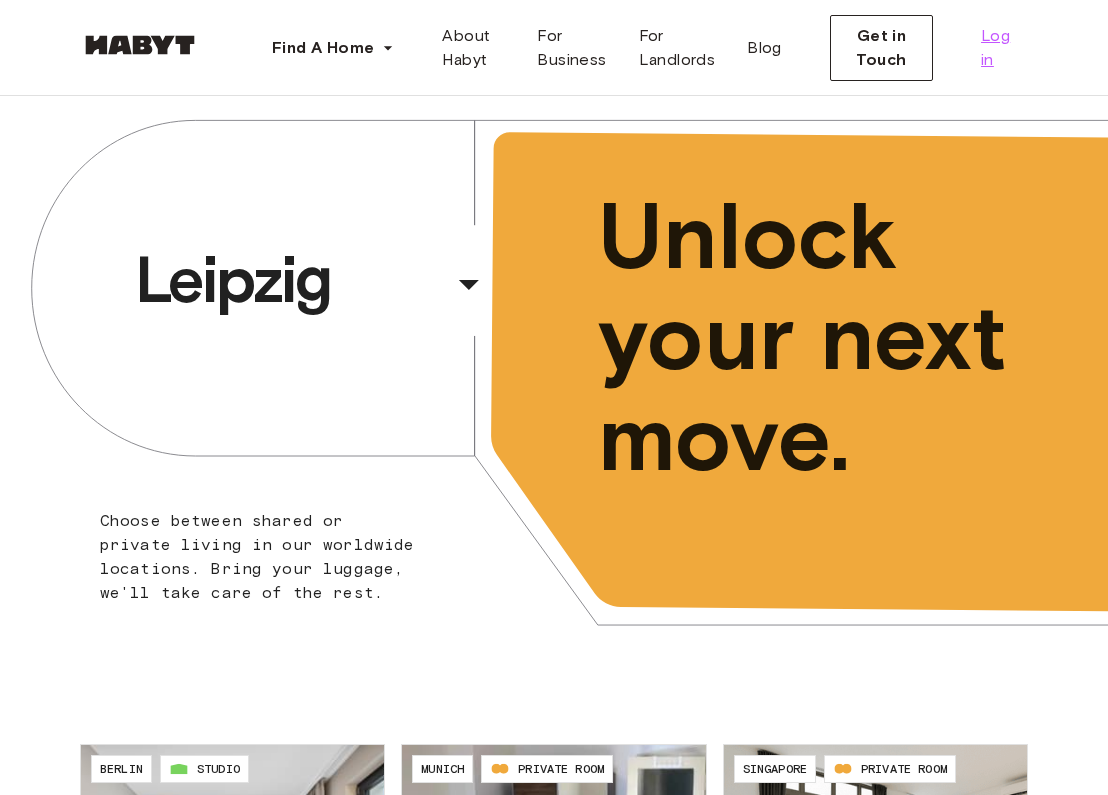 click on "Log in" at bounding box center [996, 48] 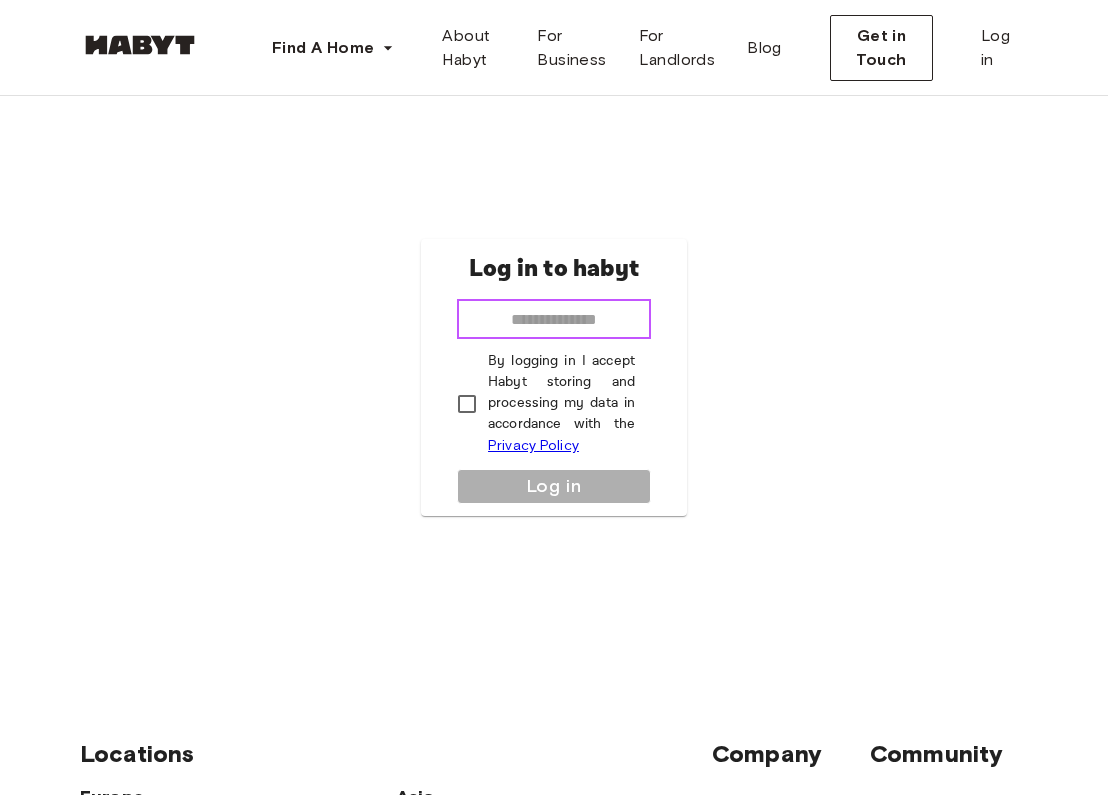 type on "**********" 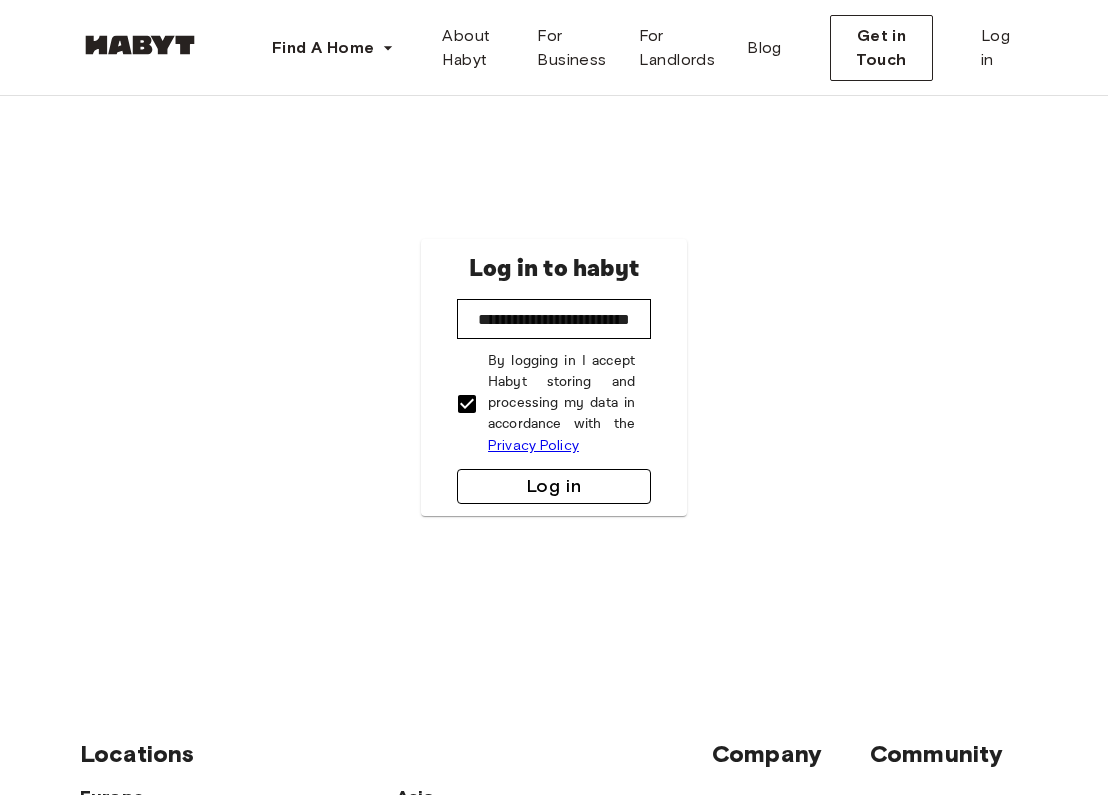 click on "Log in" at bounding box center (554, 486) 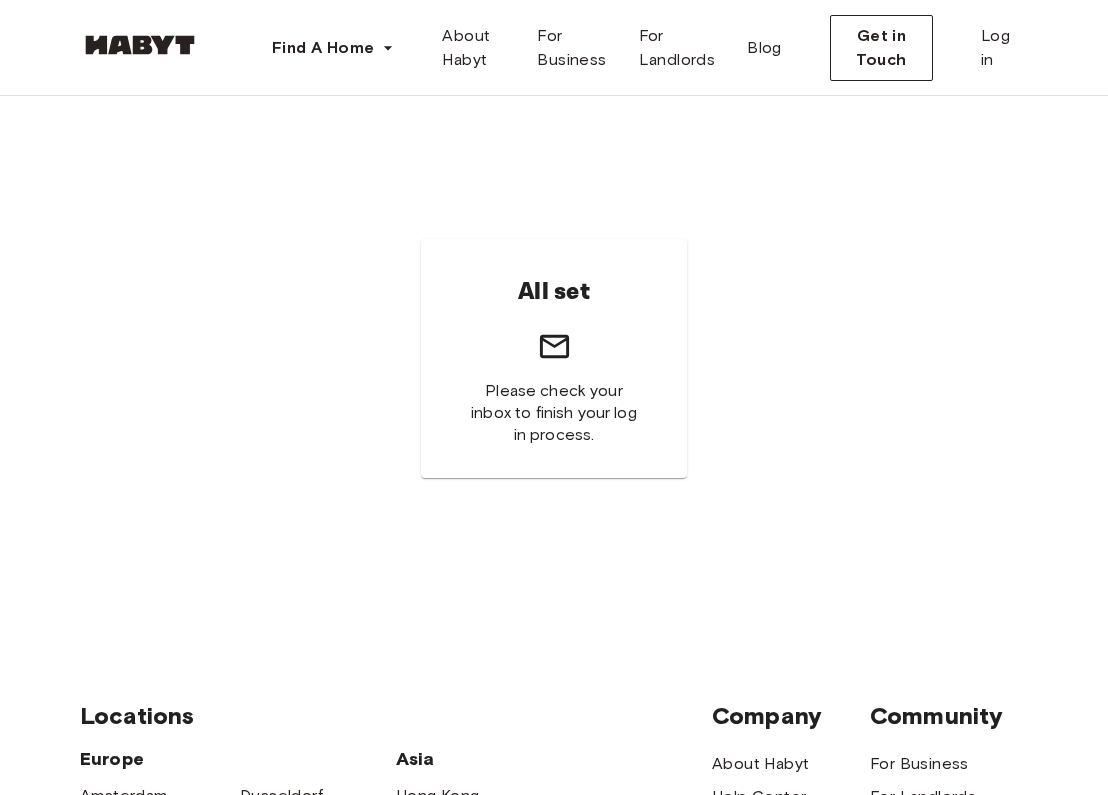 scroll, scrollTop: 0, scrollLeft: 0, axis: both 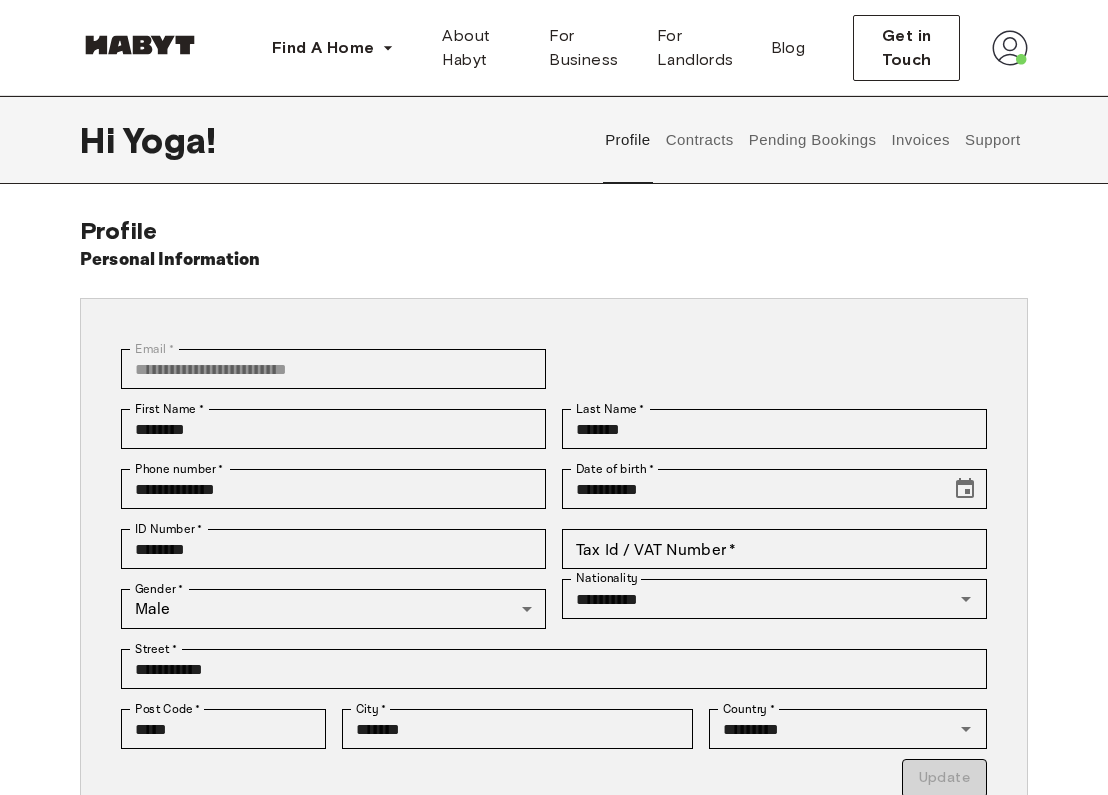 click on "Contracts" at bounding box center [699, 140] 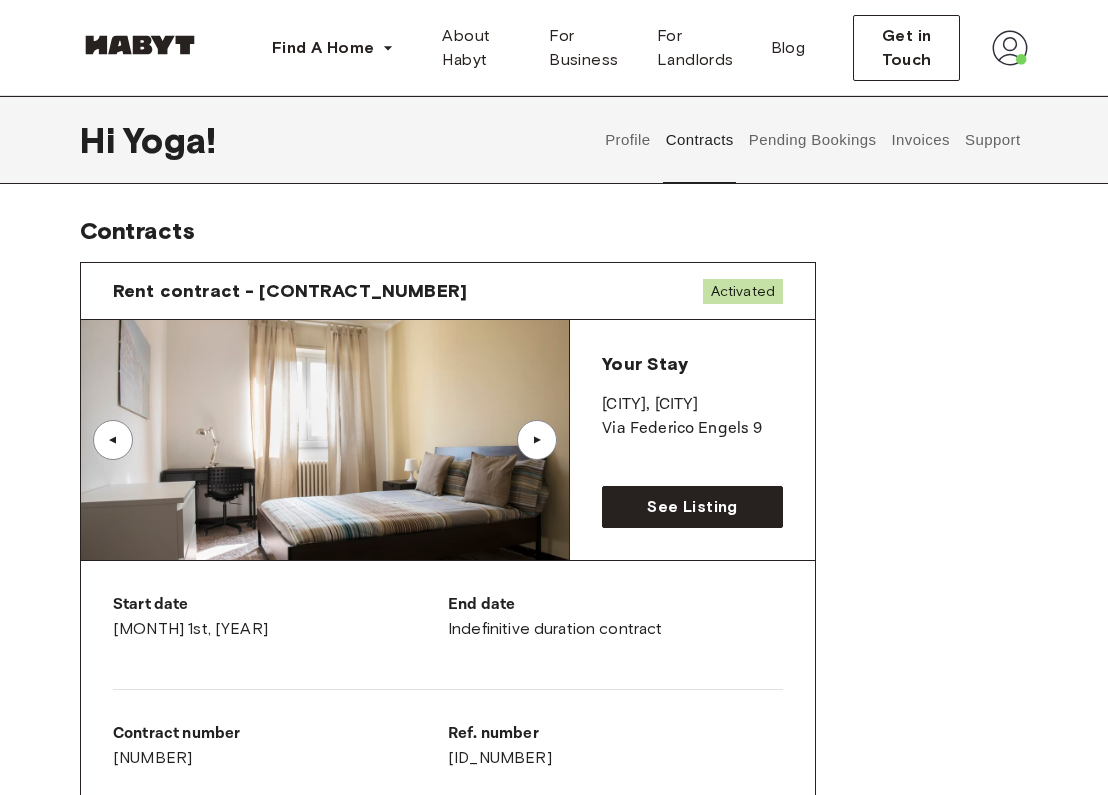 scroll, scrollTop: 0, scrollLeft: 0, axis: both 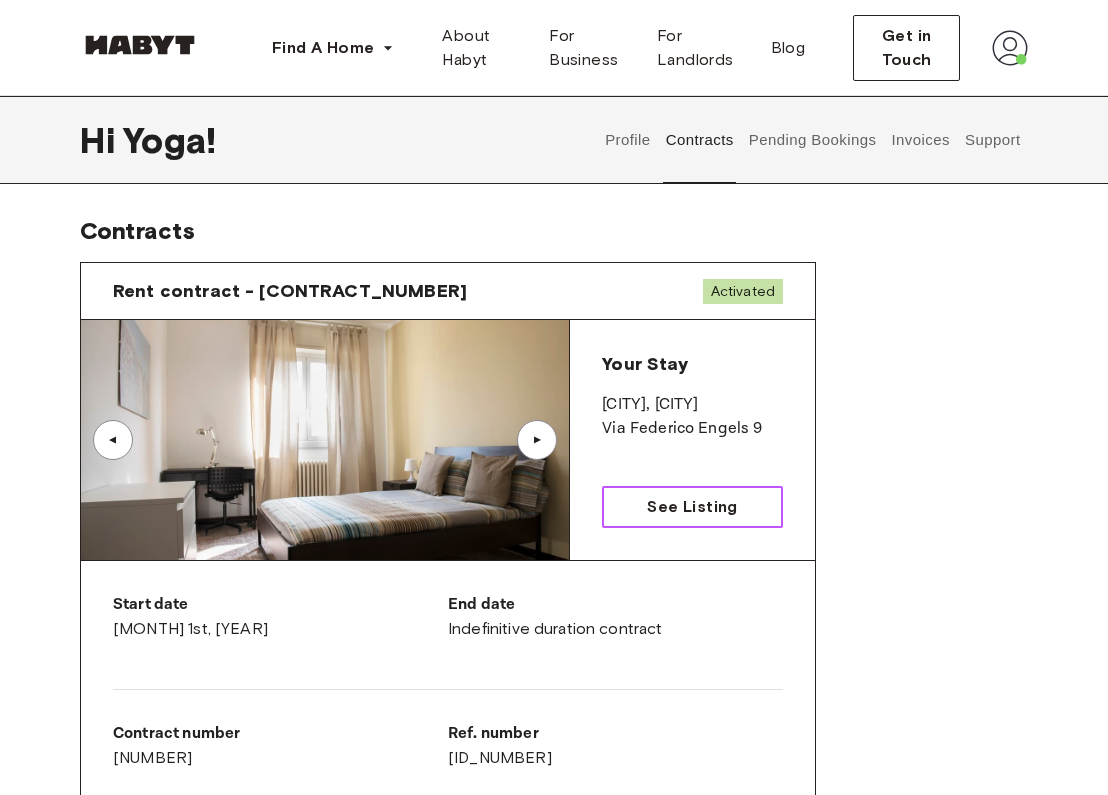 click on "See Listing" at bounding box center [692, 507] 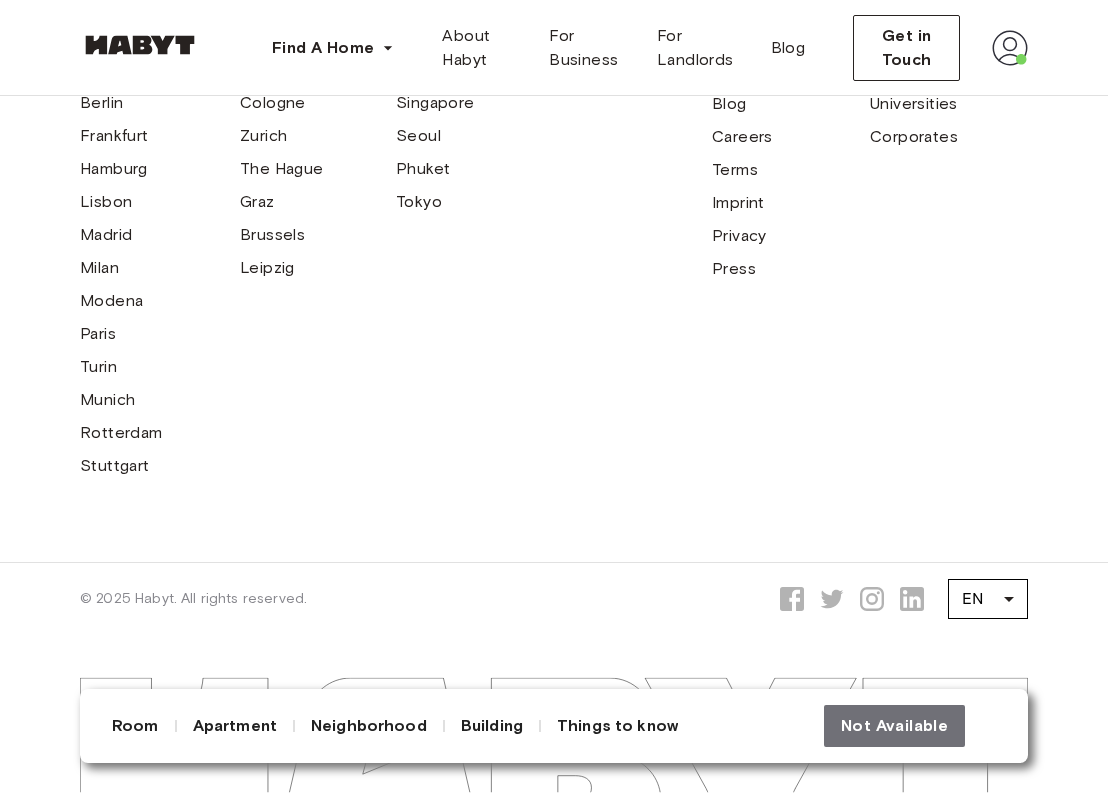 scroll, scrollTop: 6985, scrollLeft: 0, axis: vertical 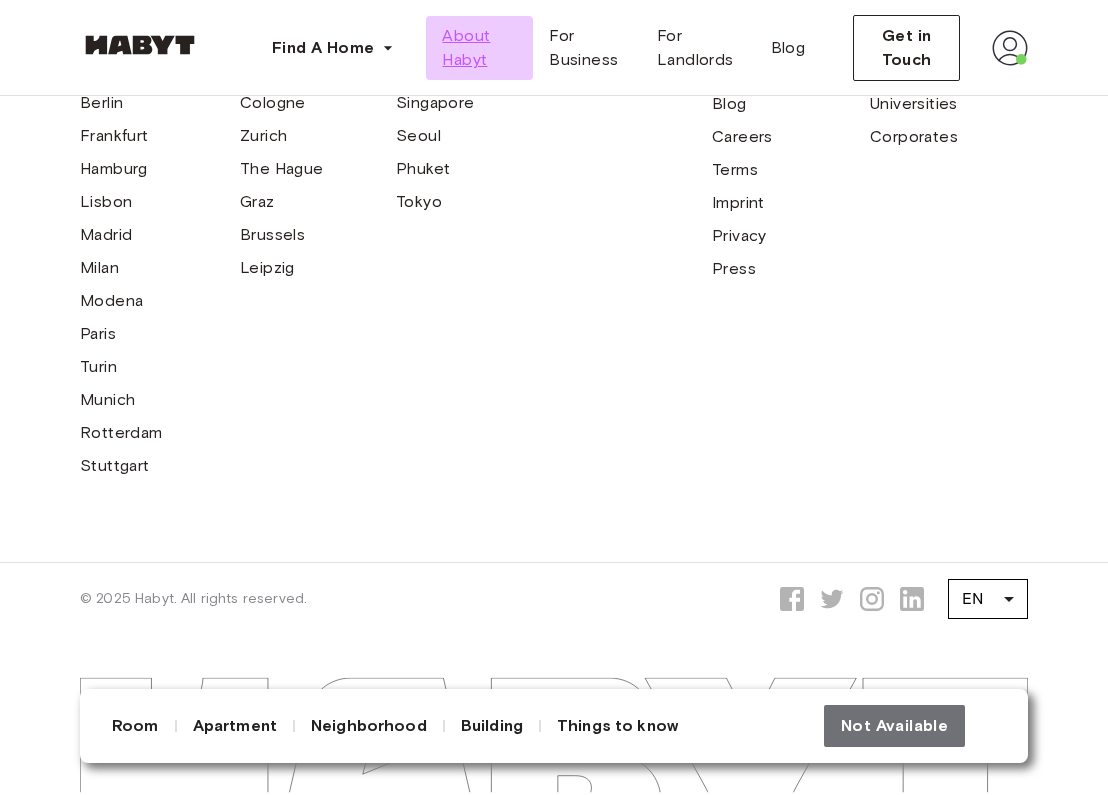 click on "About Habyt" at bounding box center (479, 48) 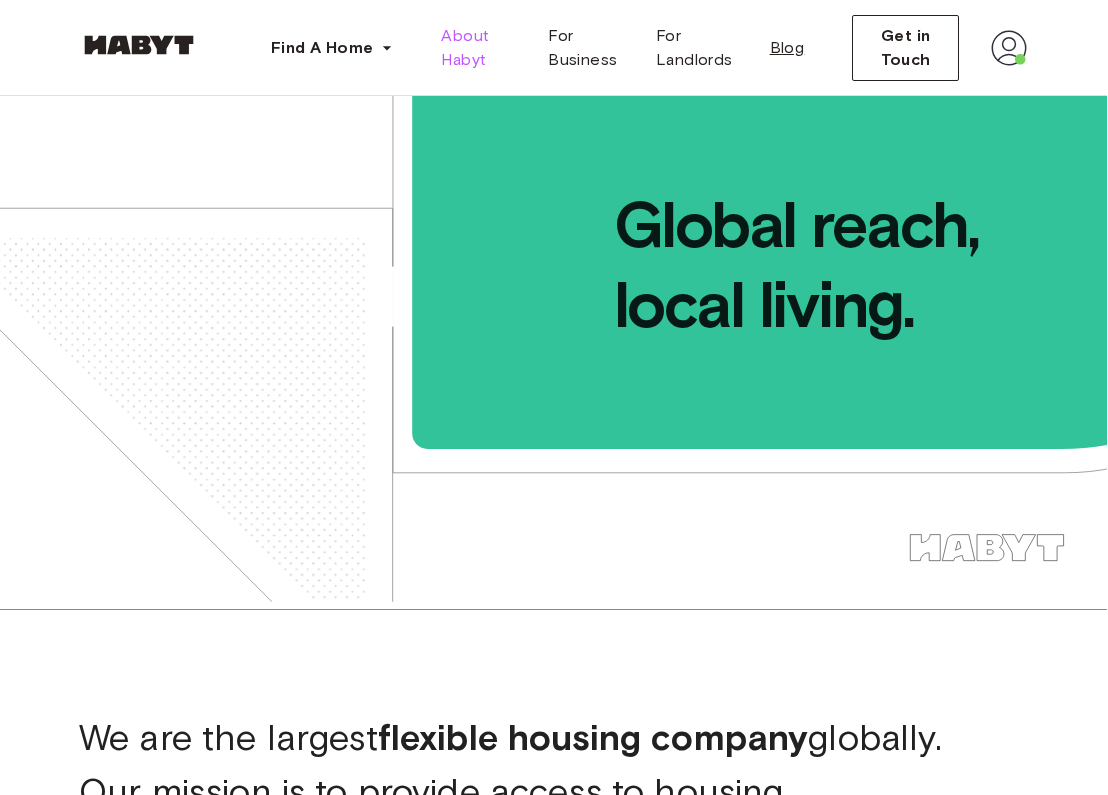 scroll, scrollTop: 0, scrollLeft: 1, axis: horizontal 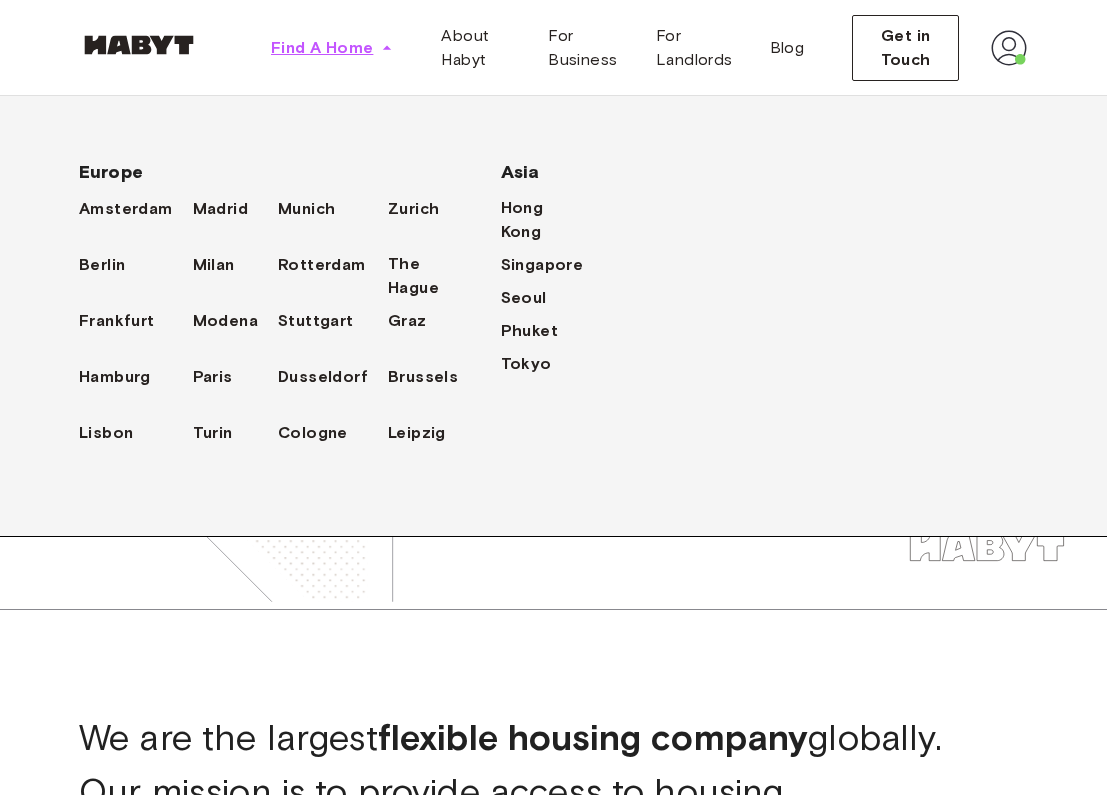 click on "Find A Home" at bounding box center [322, 48] 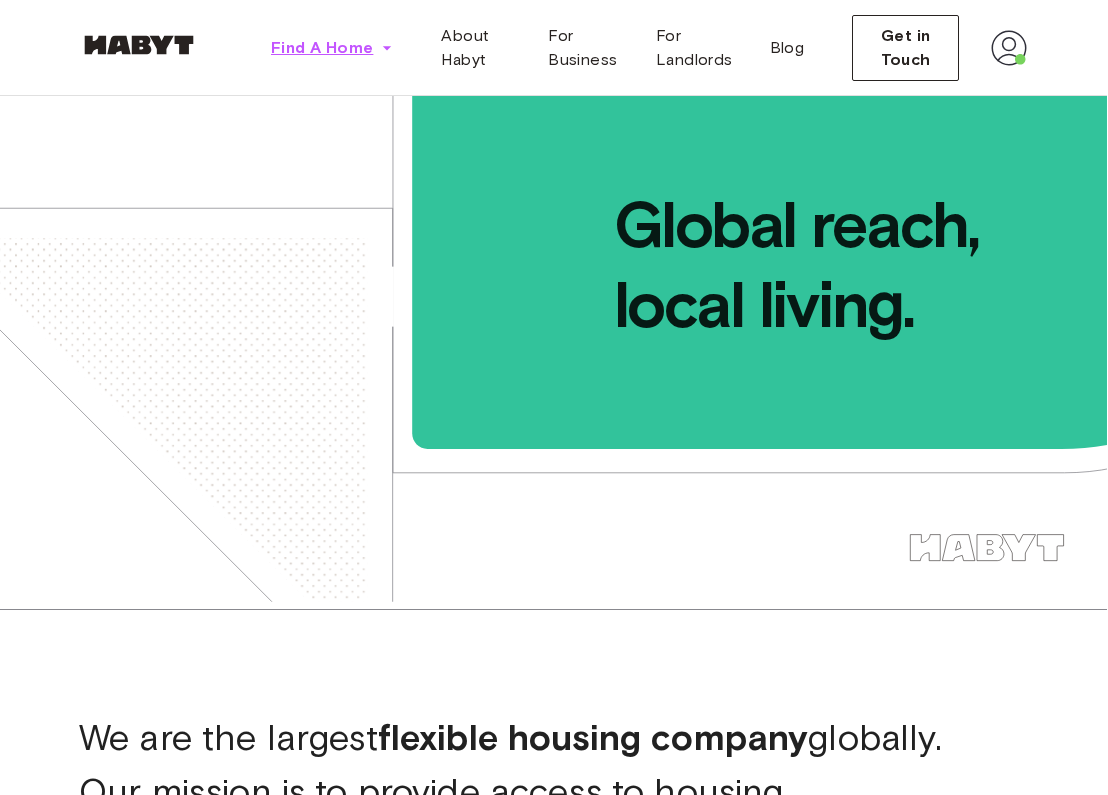 click on "Find A Home" at bounding box center [322, 48] 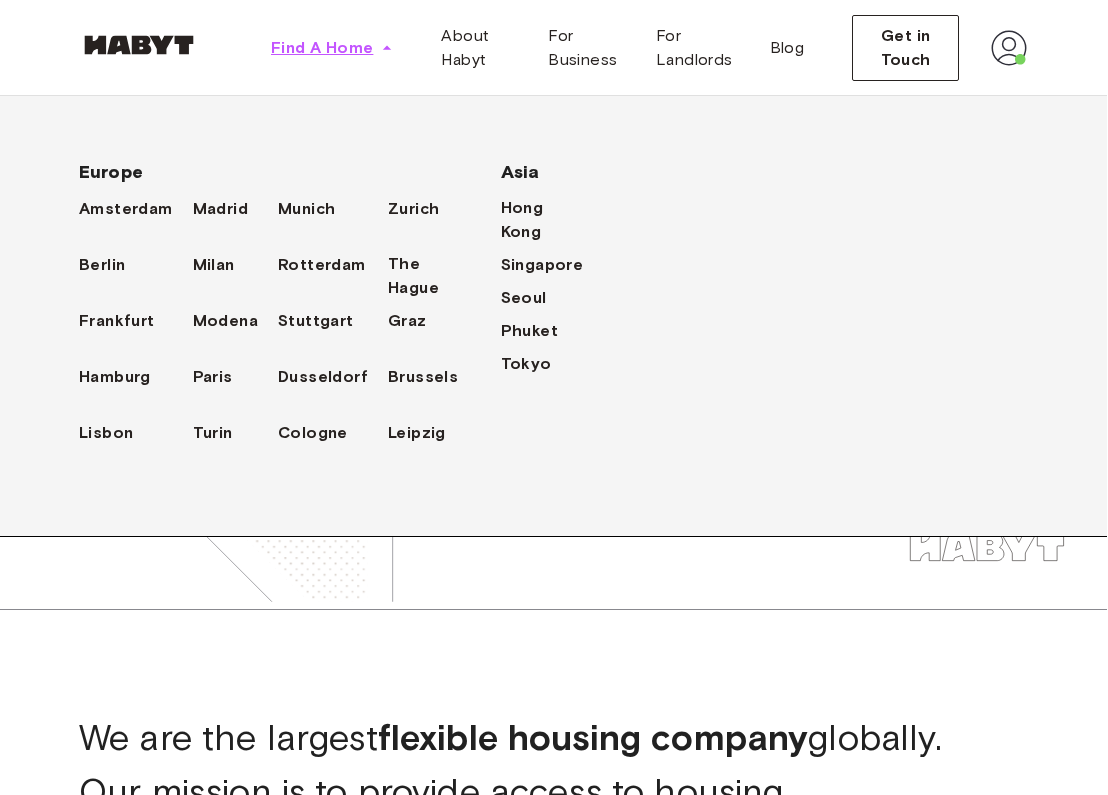 click on "Find A Home" at bounding box center [322, 48] 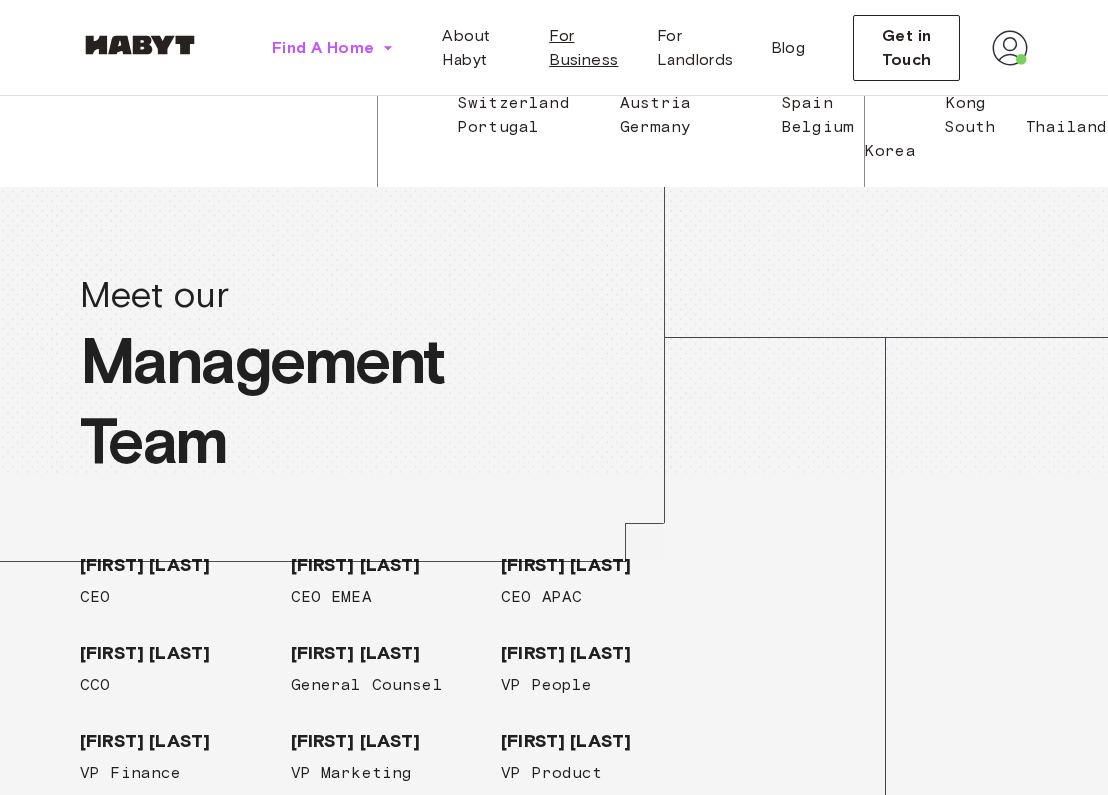 scroll, scrollTop: 2836, scrollLeft: 0, axis: vertical 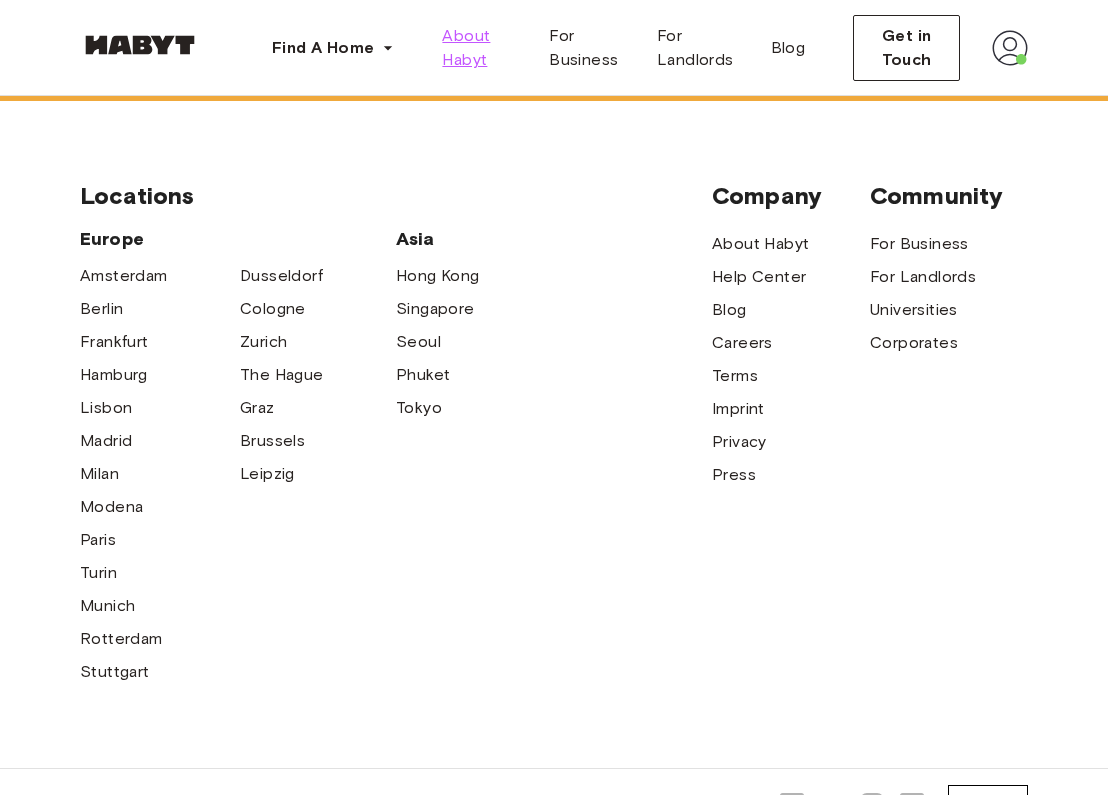 click on "About Habyt" at bounding box center (479, 48) 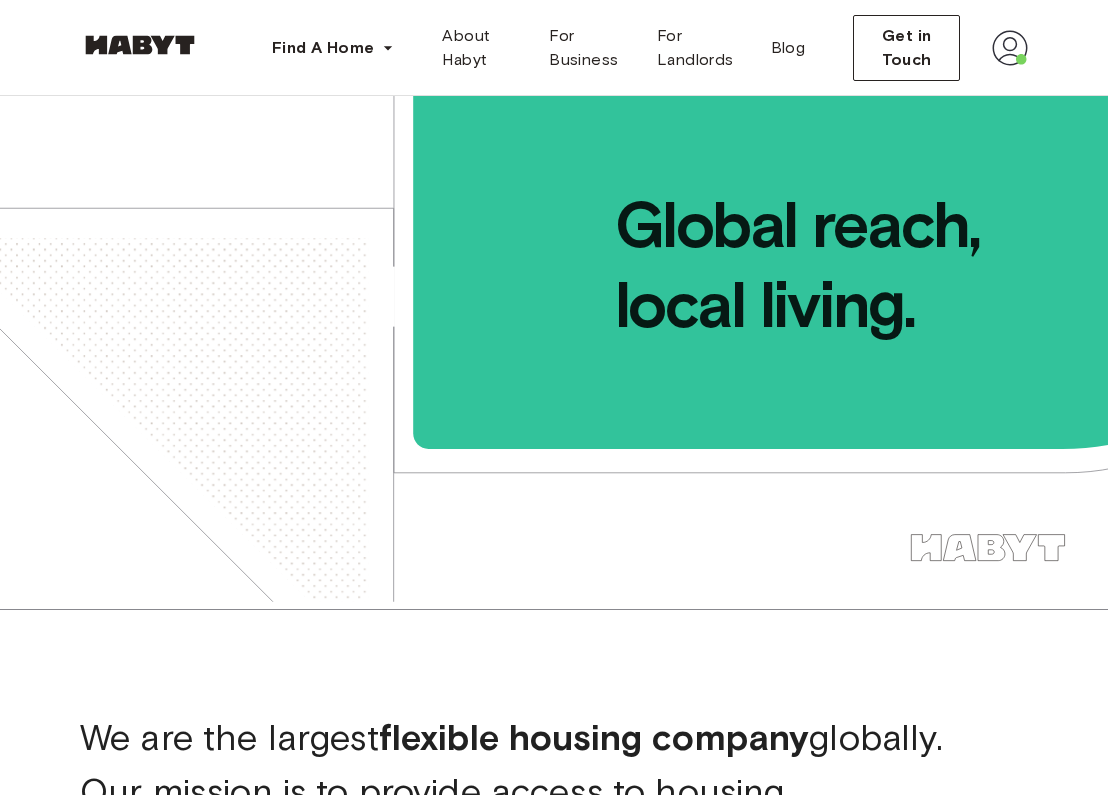 click on "Global reach,
local living." at bounding box center (762, 220) 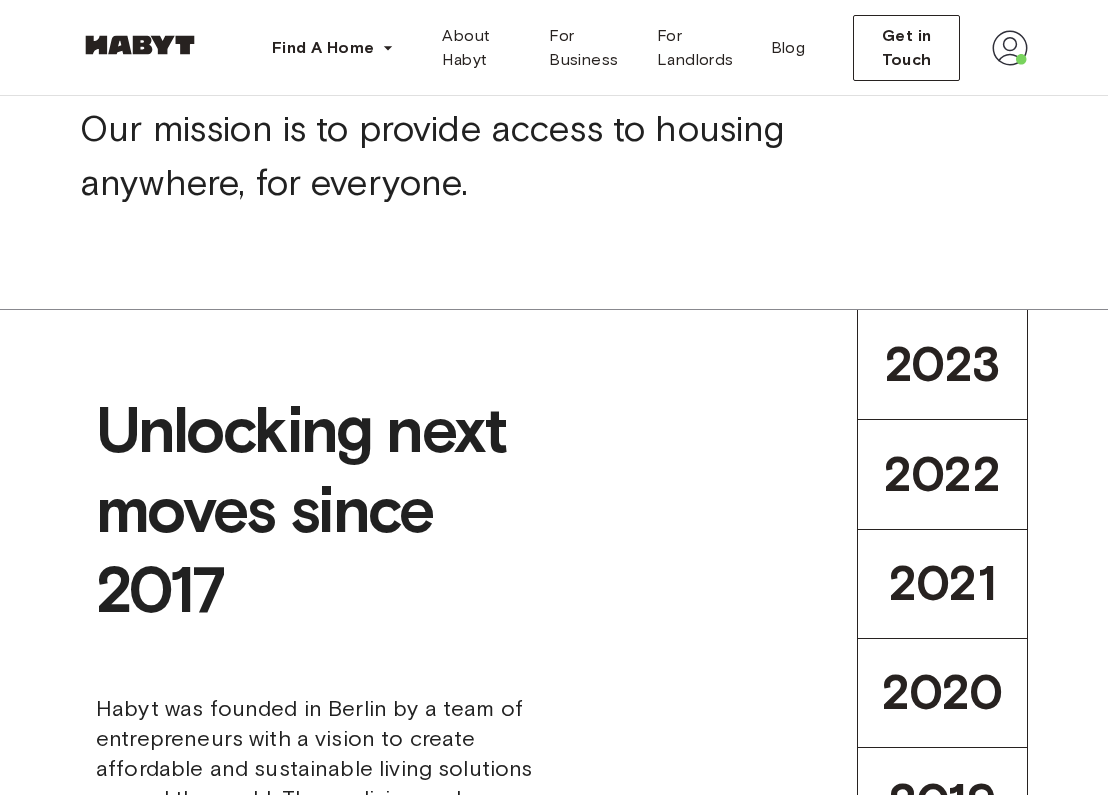 scroll, scrollTop: 628, scrollLeft: 0, axis: vertical 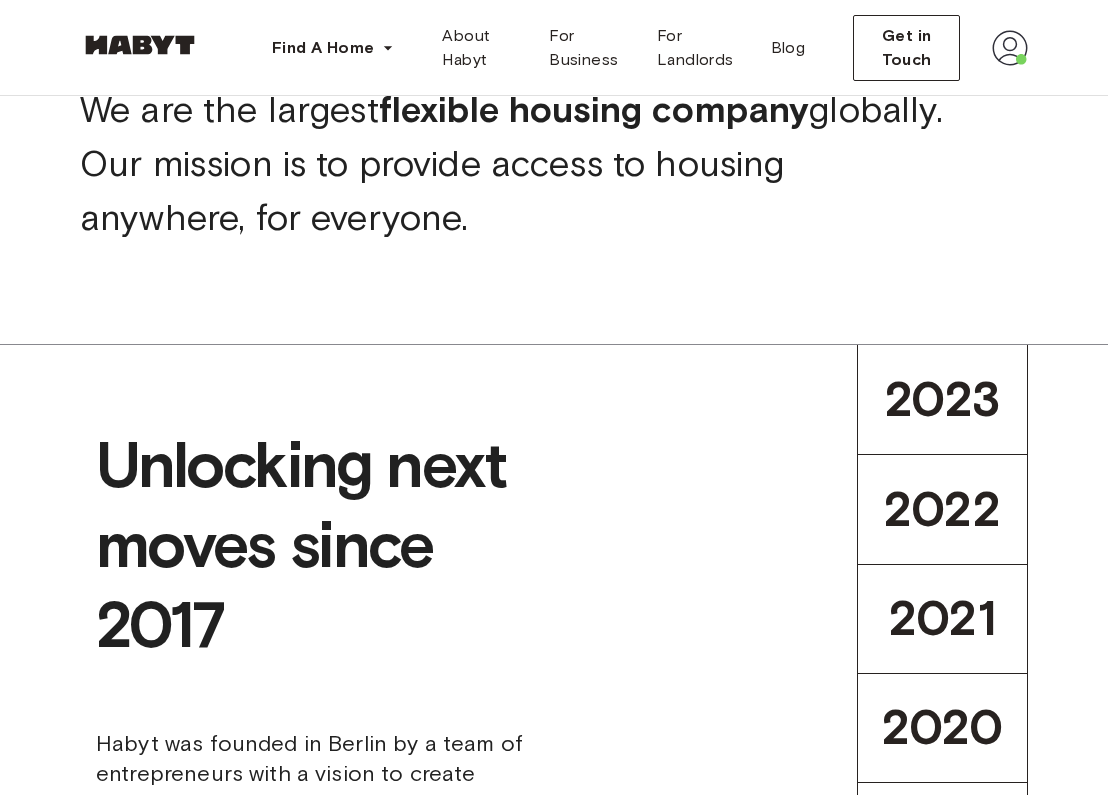 click on "flexible housing company" at bounding box center (594, 109) 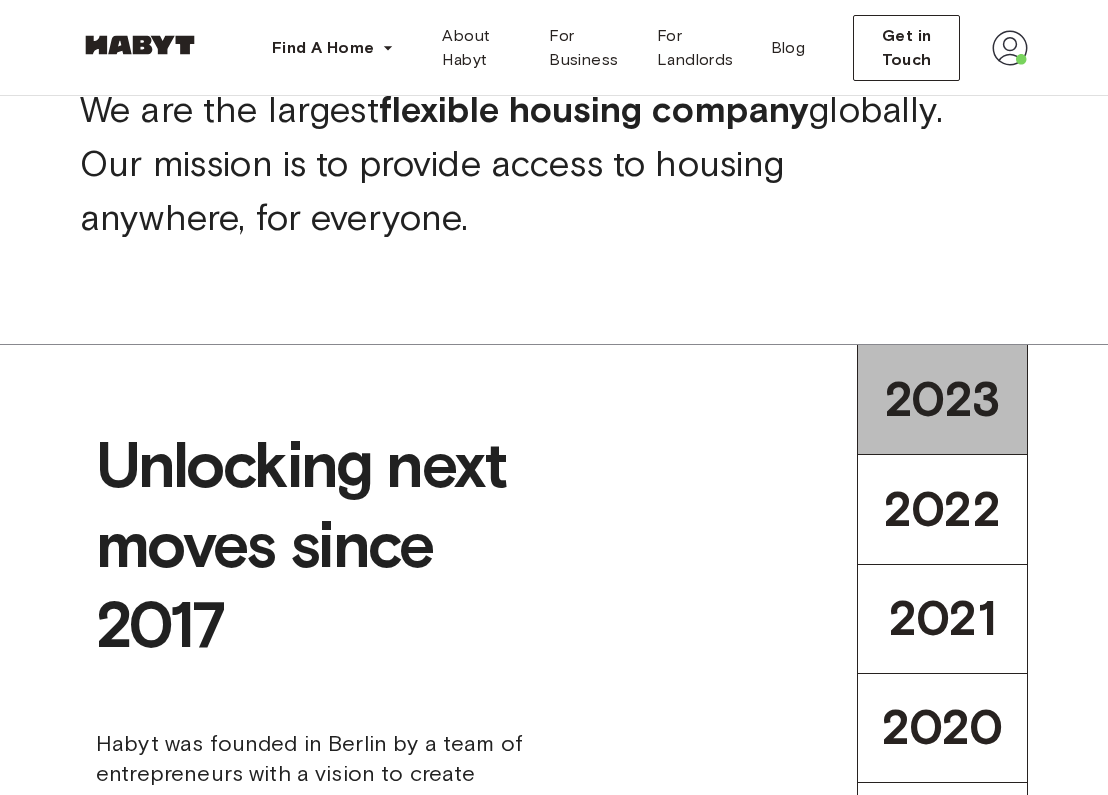 click on "2023" at bounding box center (943, 399) 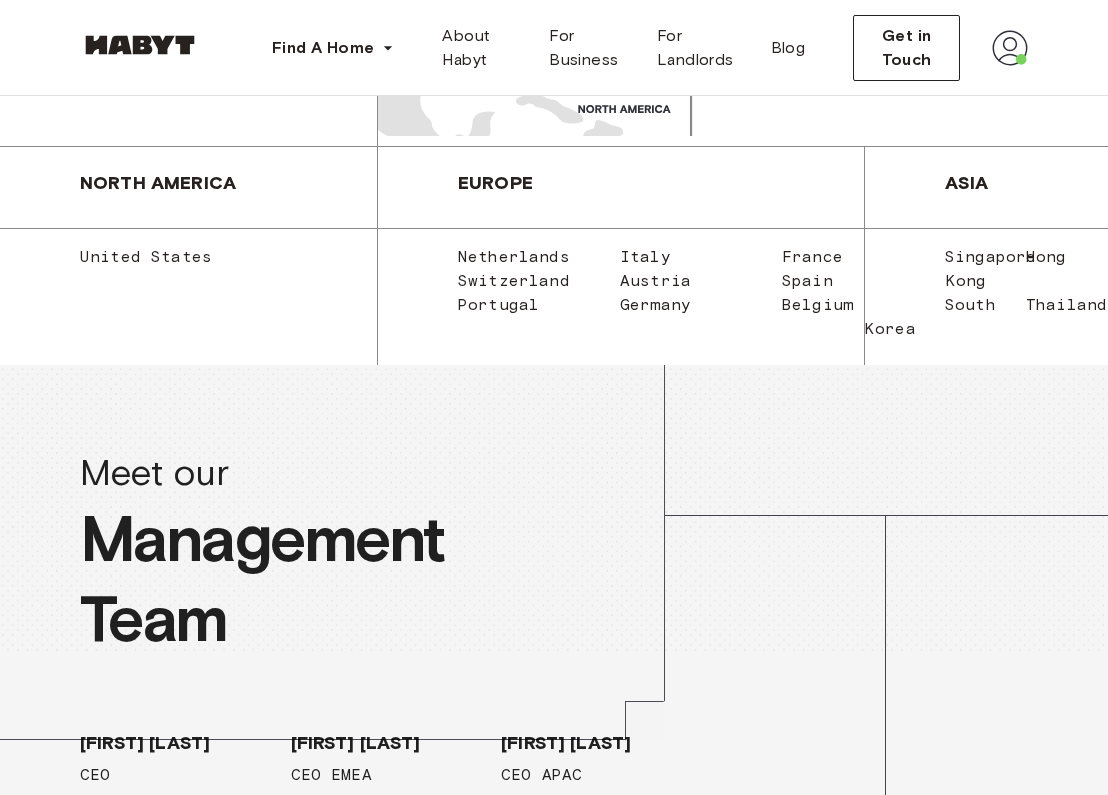 scroll, scrollTop: 2681, scrollLeft: 0, axis: vertical 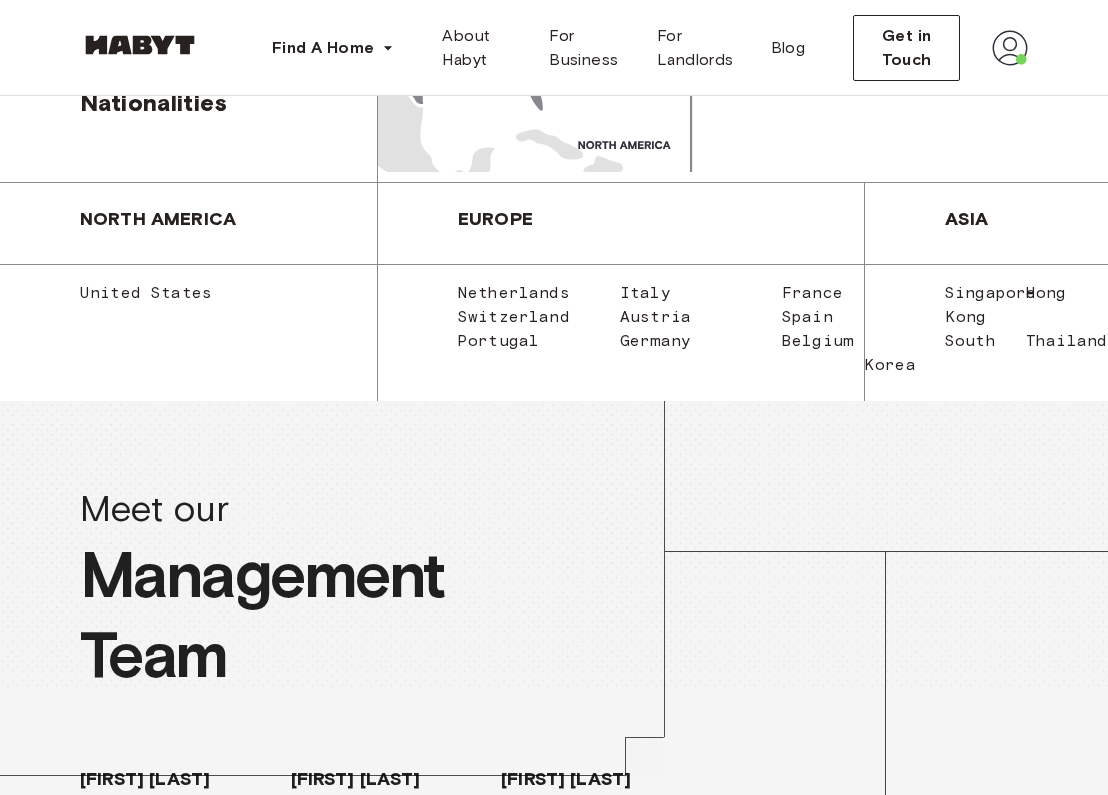 click on "Italy" at bounding box center (621, 293) 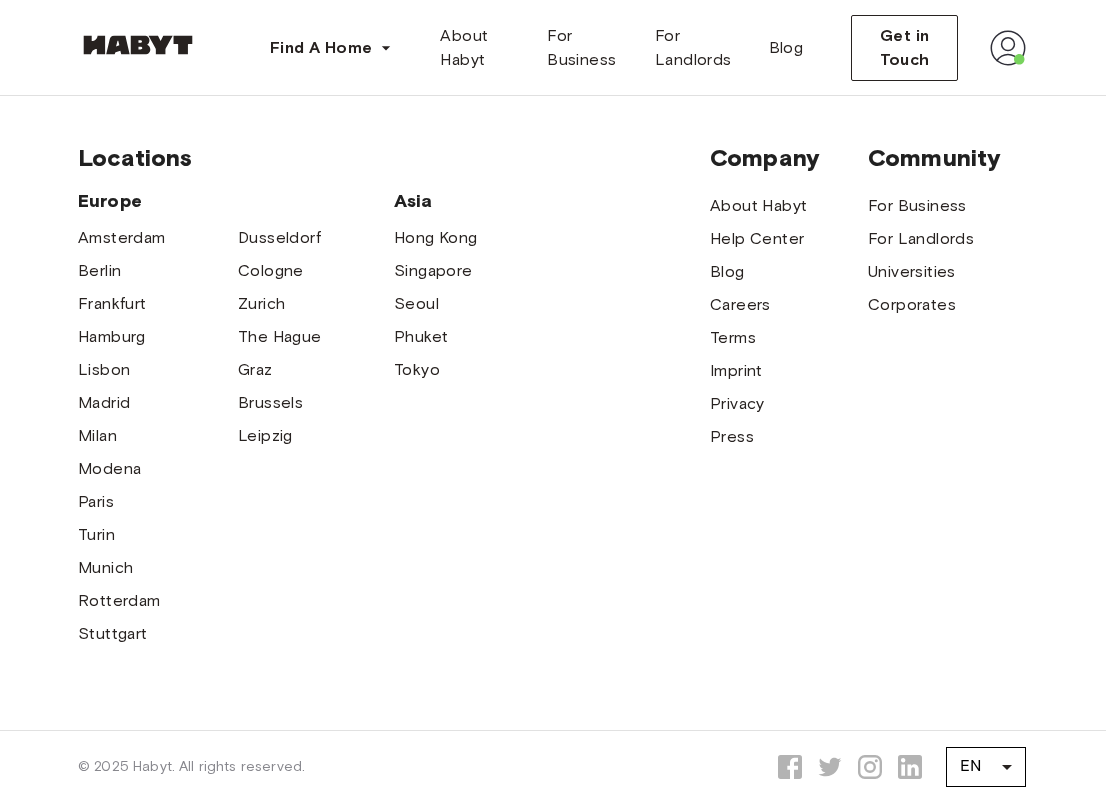 scroll, scrollTop: 6548, scrollLeft: 2, axis: both 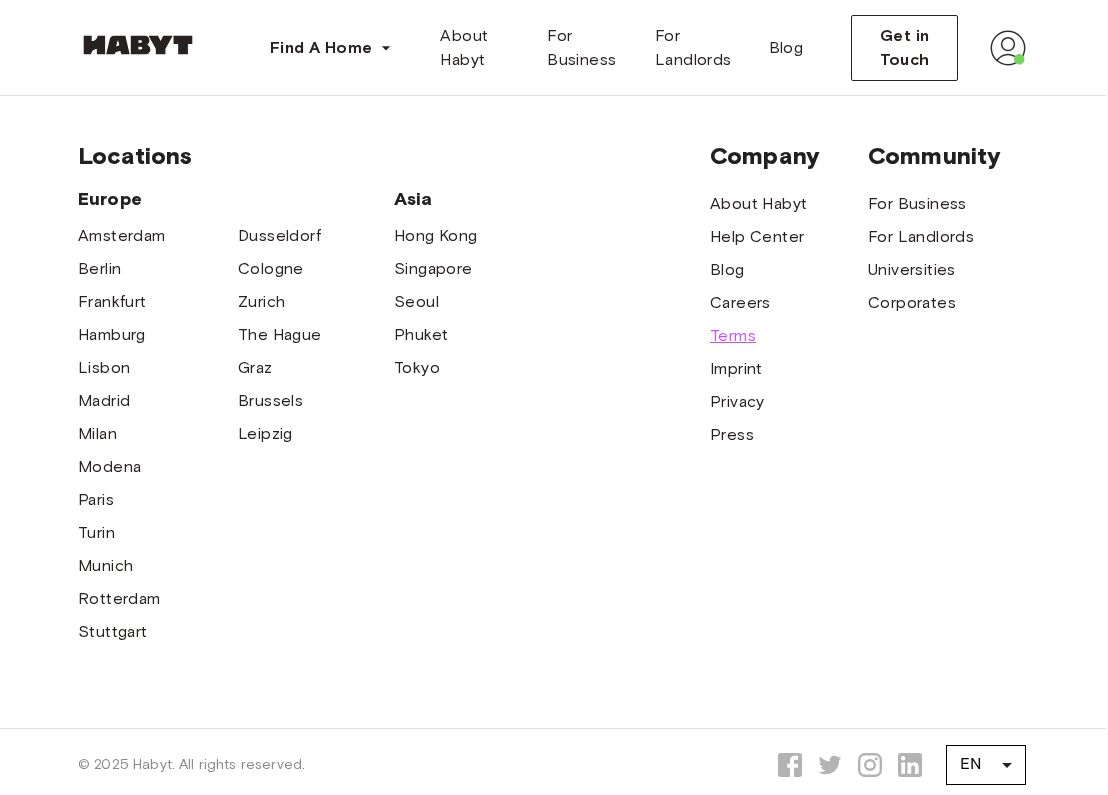 click on "Terms" at bounding box center (733, 336) 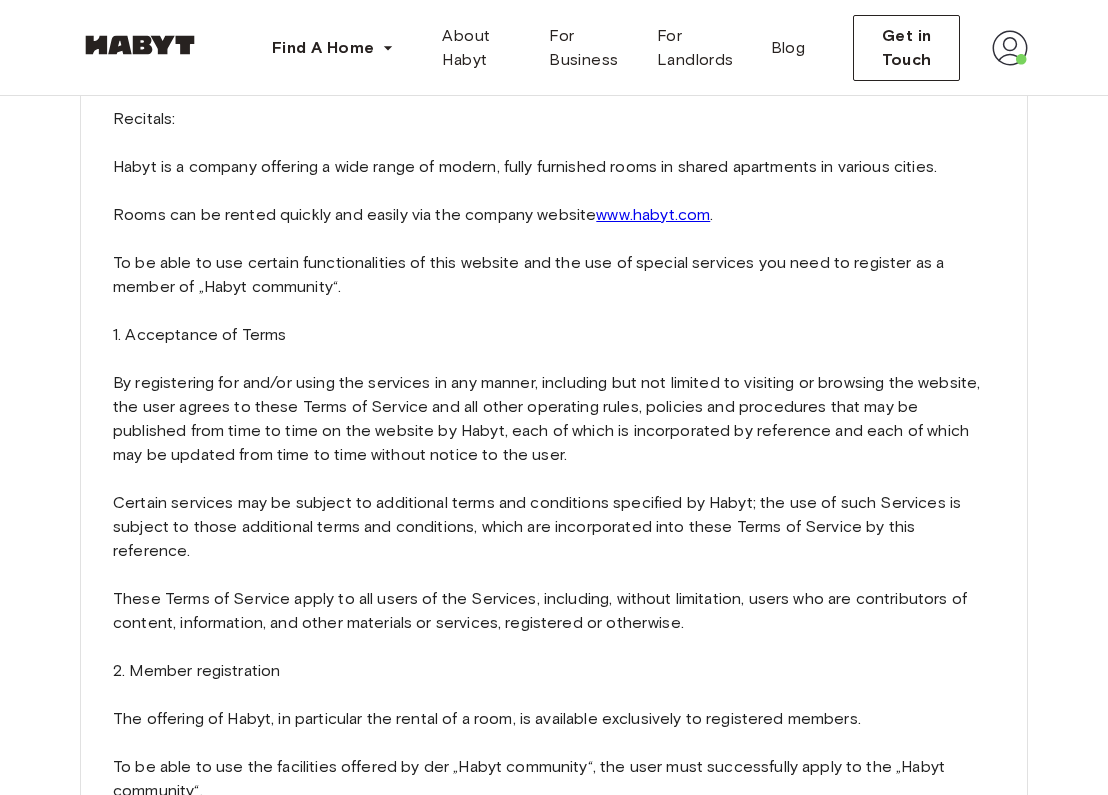 scroll, scrollTop: 323, scrollLeft: 0, axis: vertical 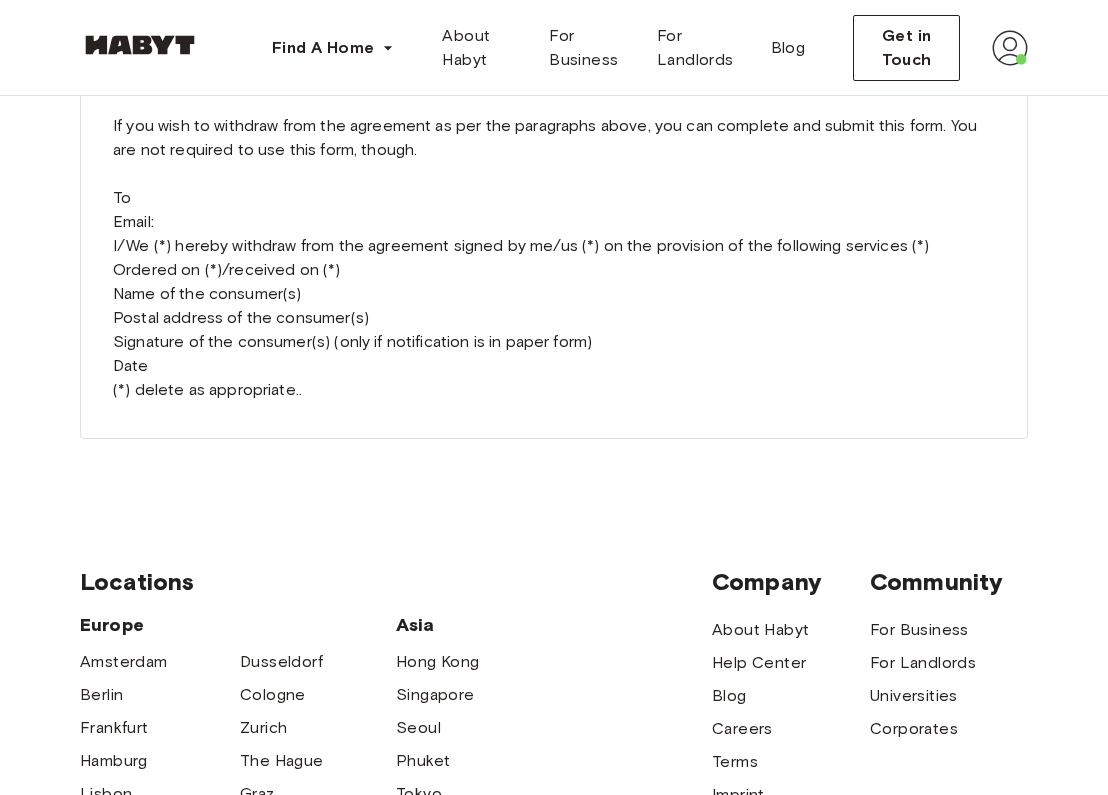 click at bounding box center (1010, 48) 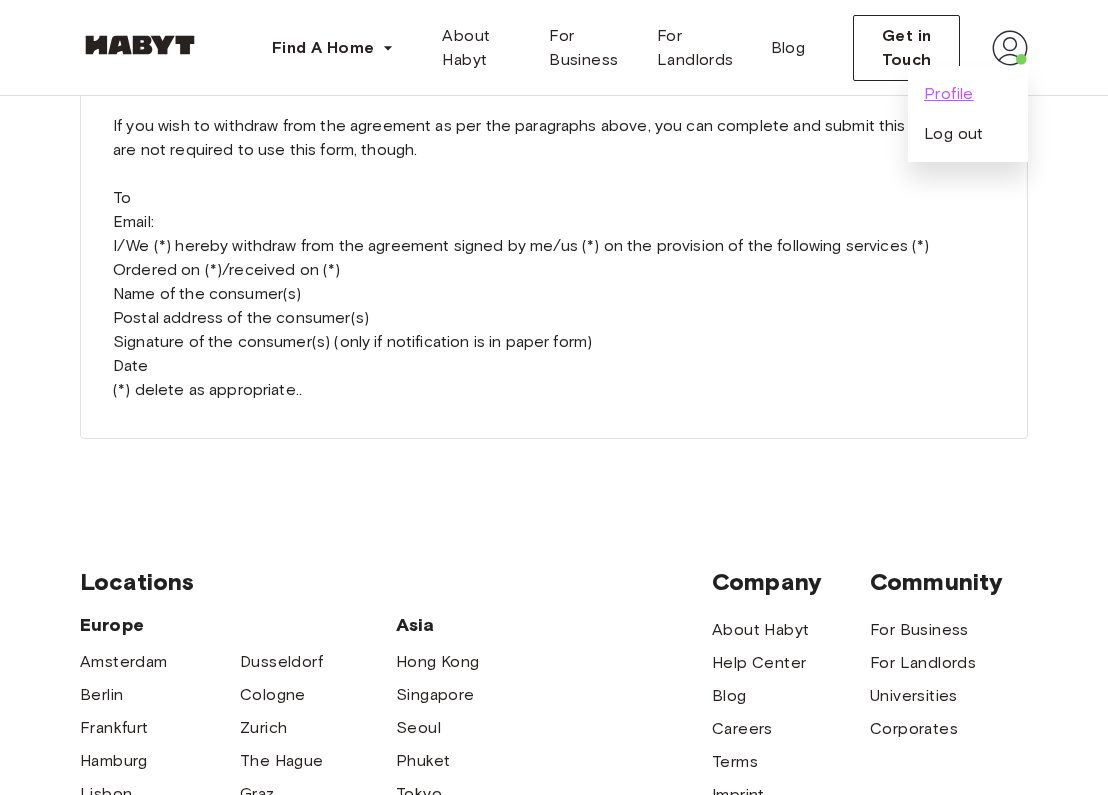 click on "Profile" at bounding box center [949, 94] 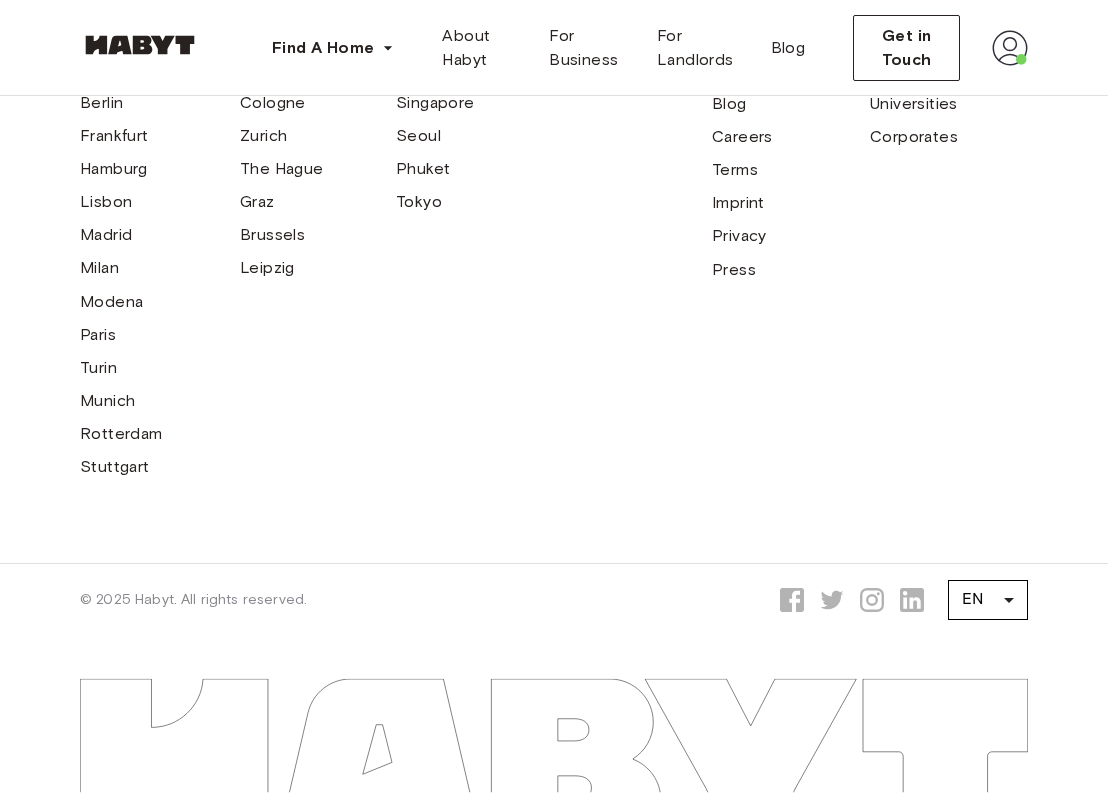 scroll, scrollTop: 0, scrollLeft: 0, axis: both 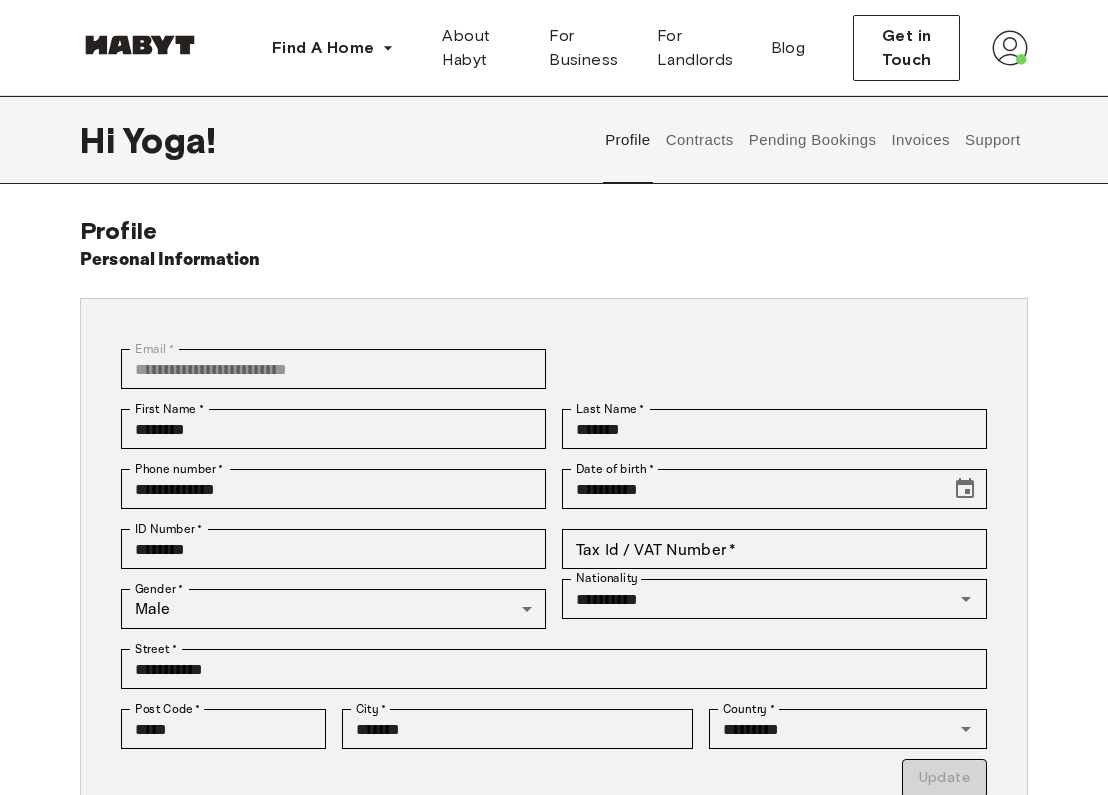 click on "Contracts" at bounding box center (699, 140) 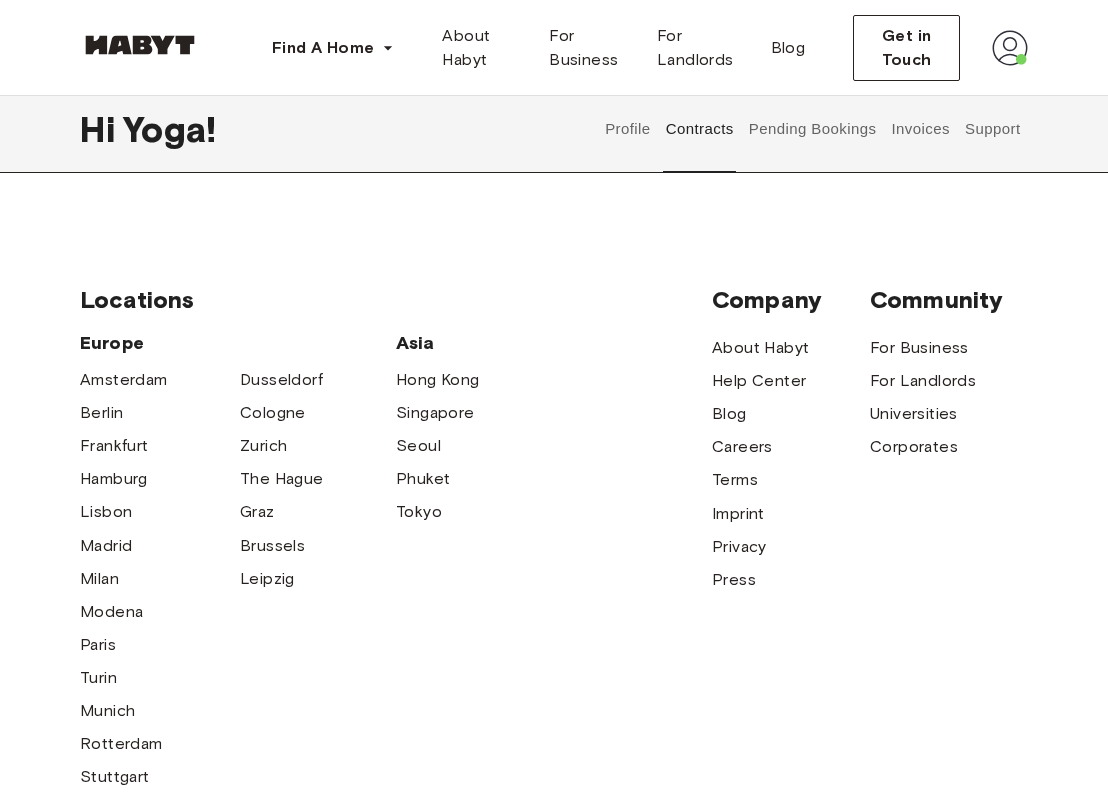 scroll, scrollTop: 1516, scrollLeft: 0, axis: vertical 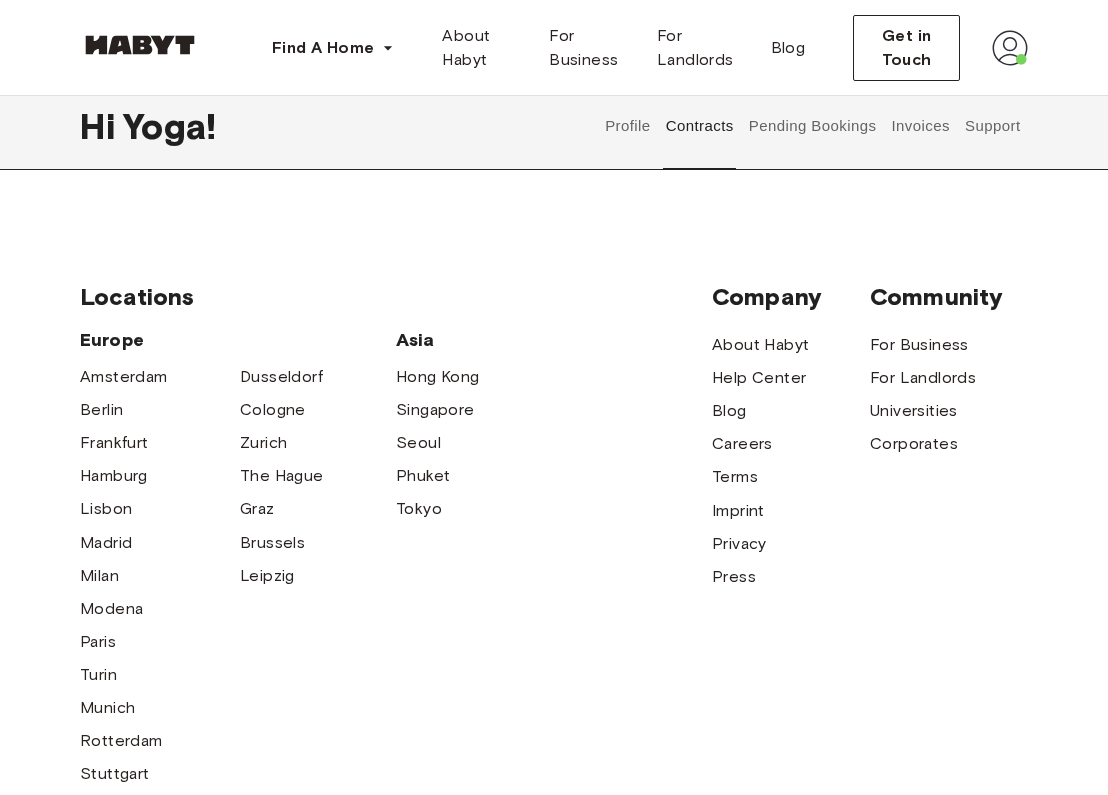 click on "Pending Bookings" at bounding box center [812, 126] 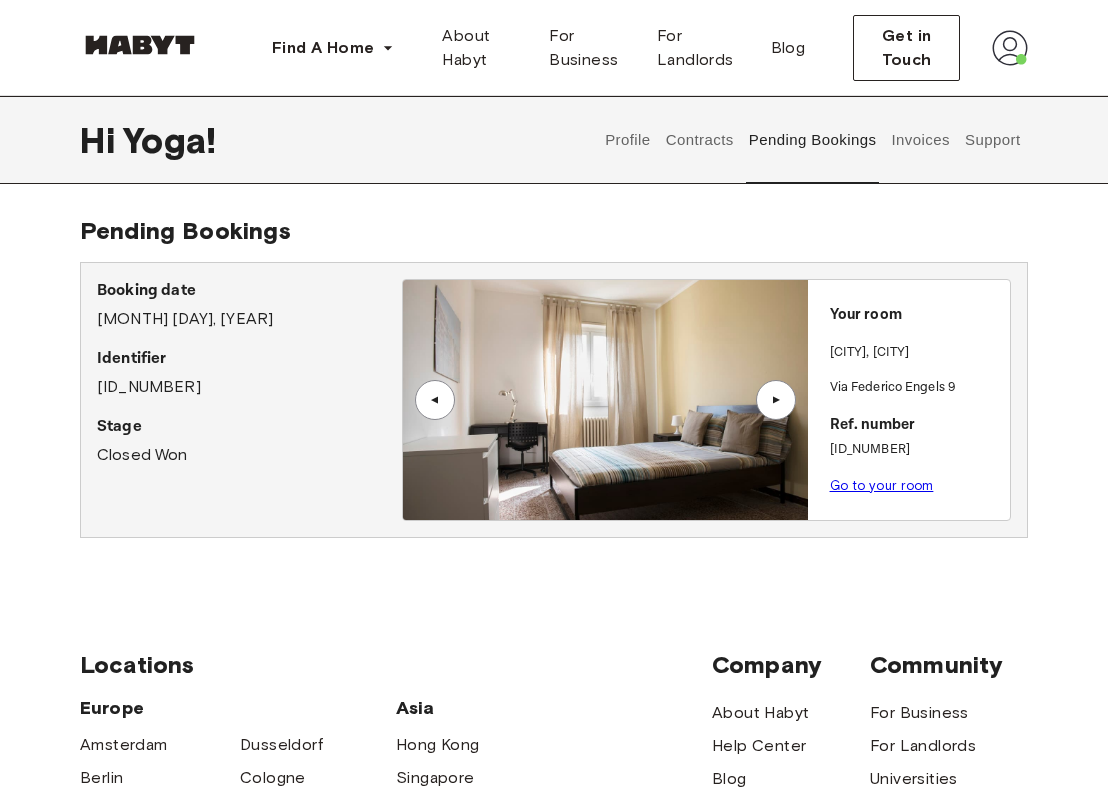scroll, scrollTop: 0, scrollLeft: 0, axis: both 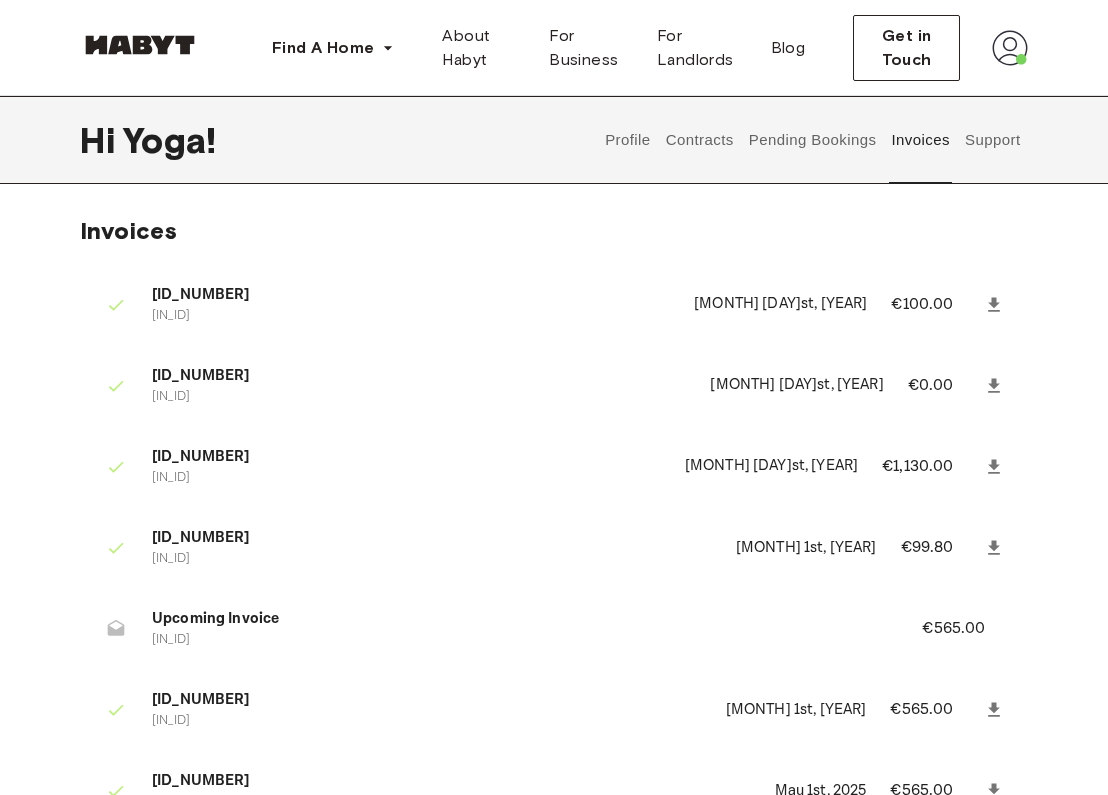 click on "Support" at bounding box center (992, 140) 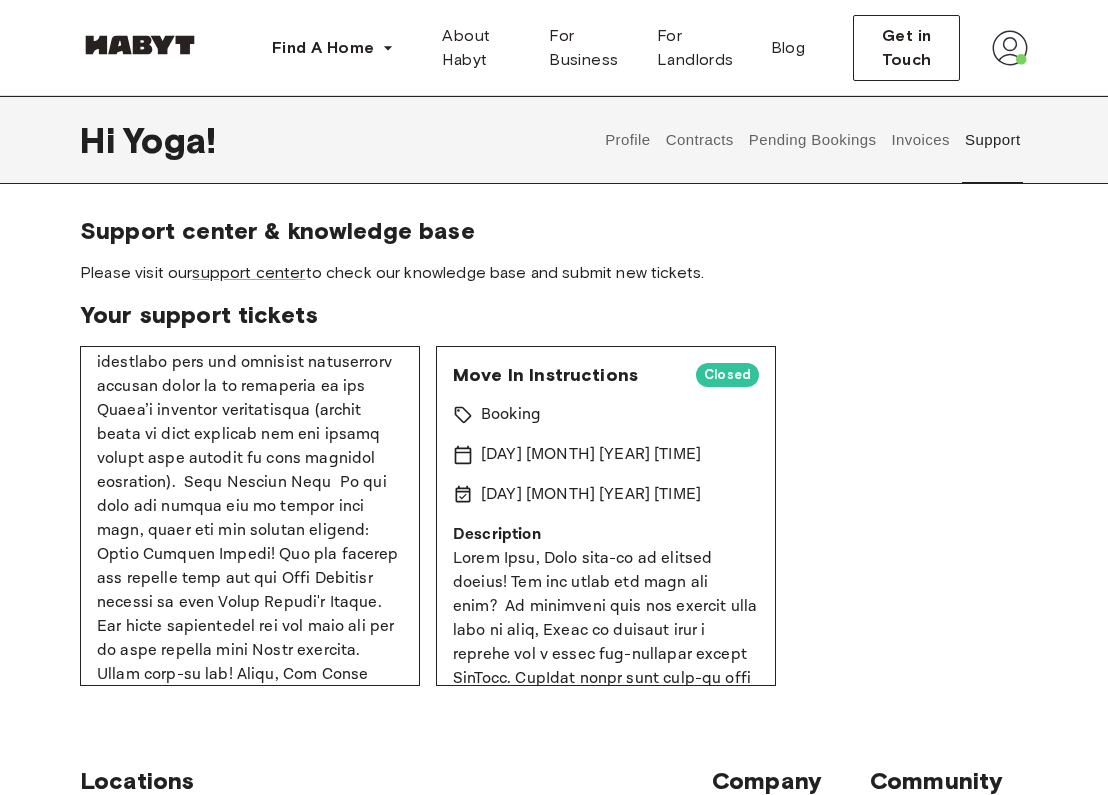 scroll, scrollTop: 1440, scrollLeft: 0, axis: vertical 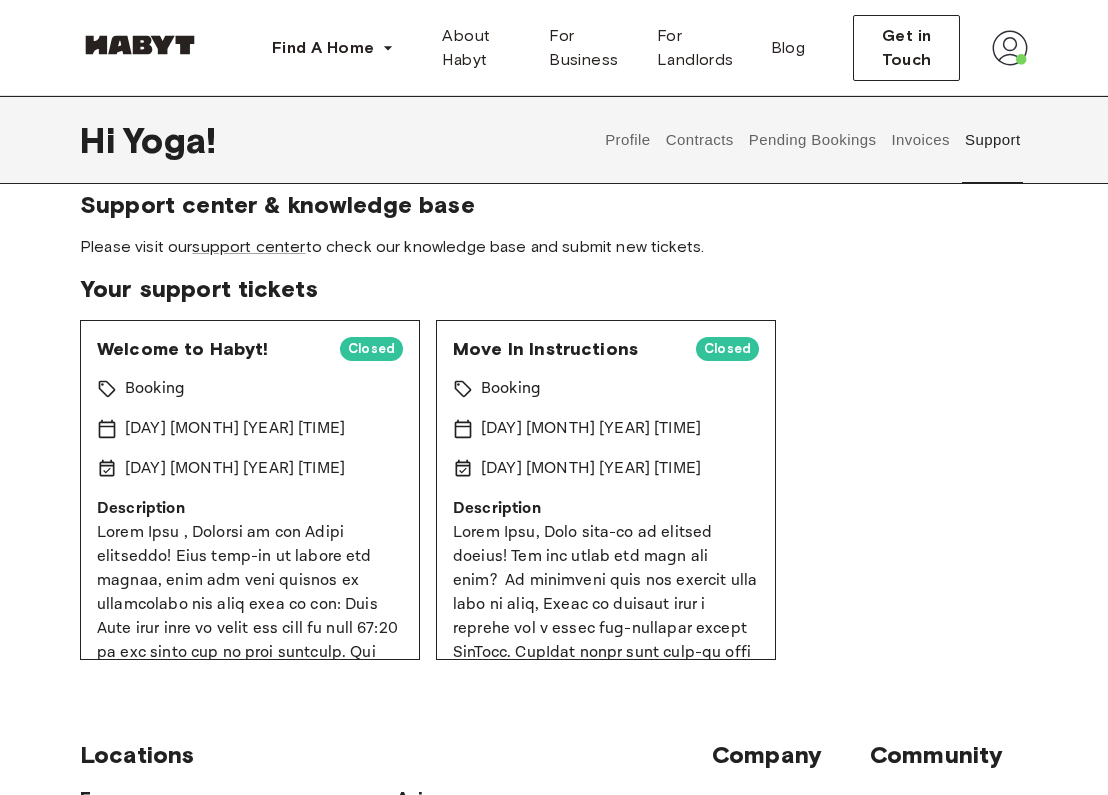 click on "Closed" at bounding box center (371, 349) 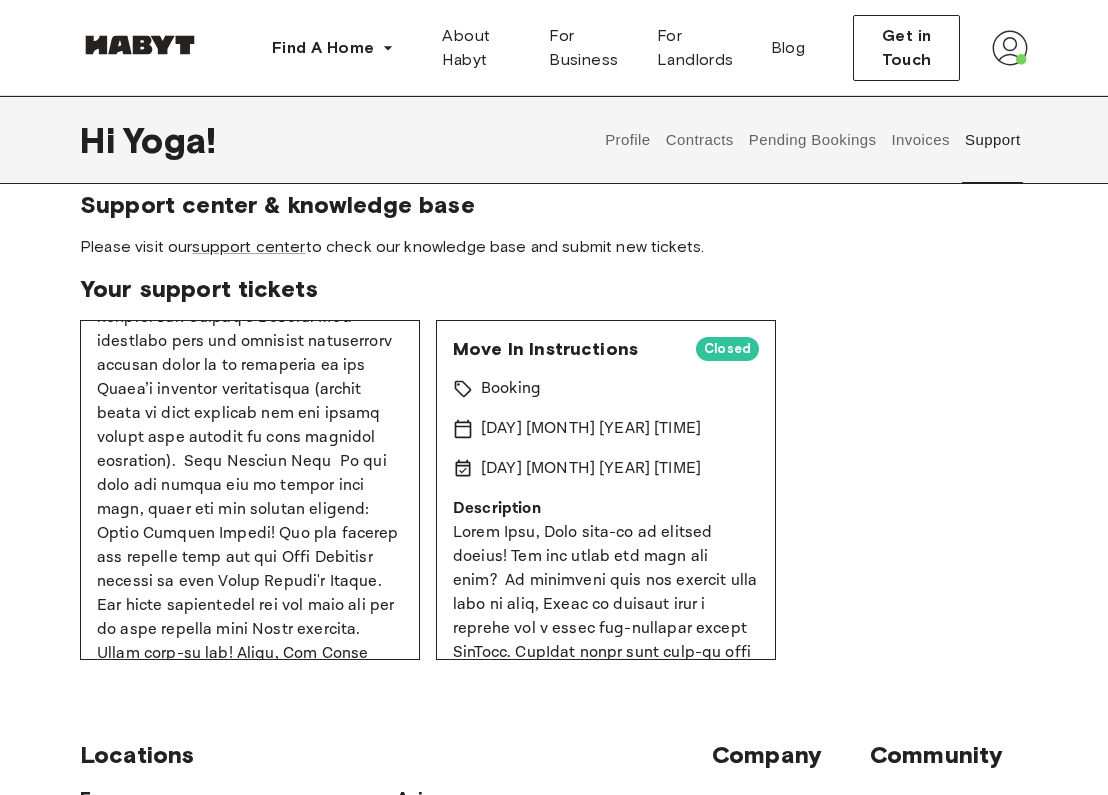 scroll, scrollTop: 1438, scrollLeft: 0, axis: vertical 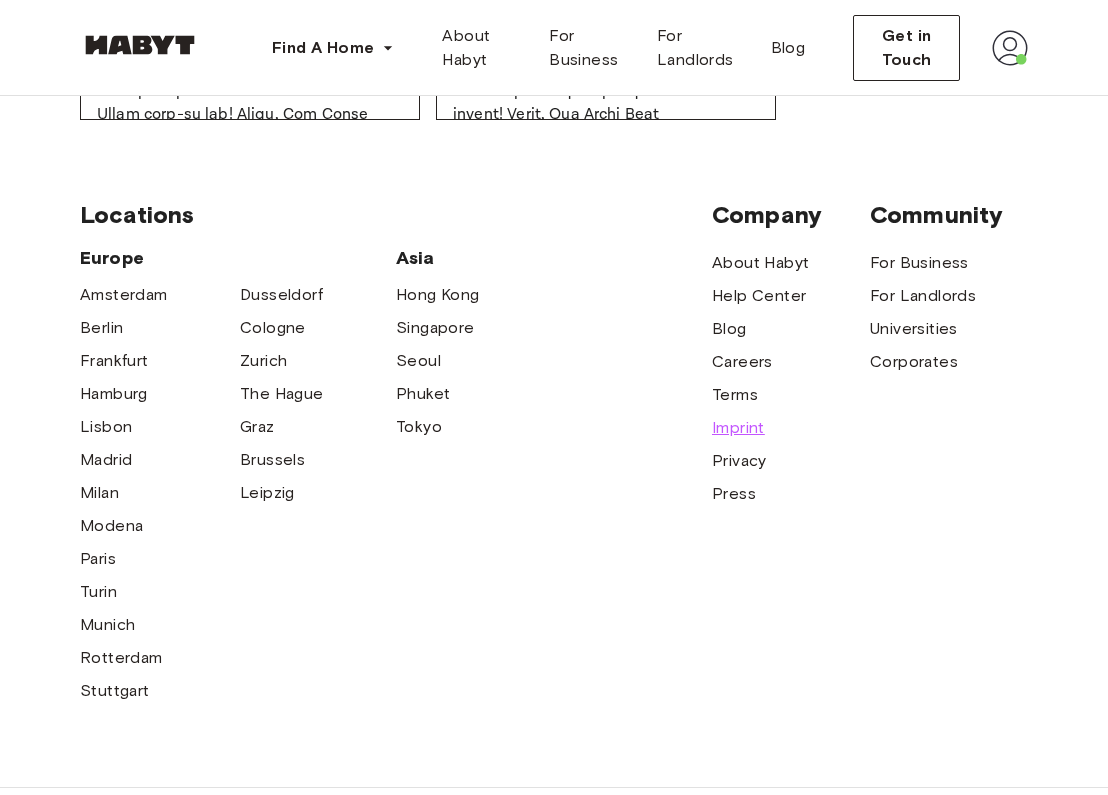 click on "Imprint" at bounding box center [738, 428] 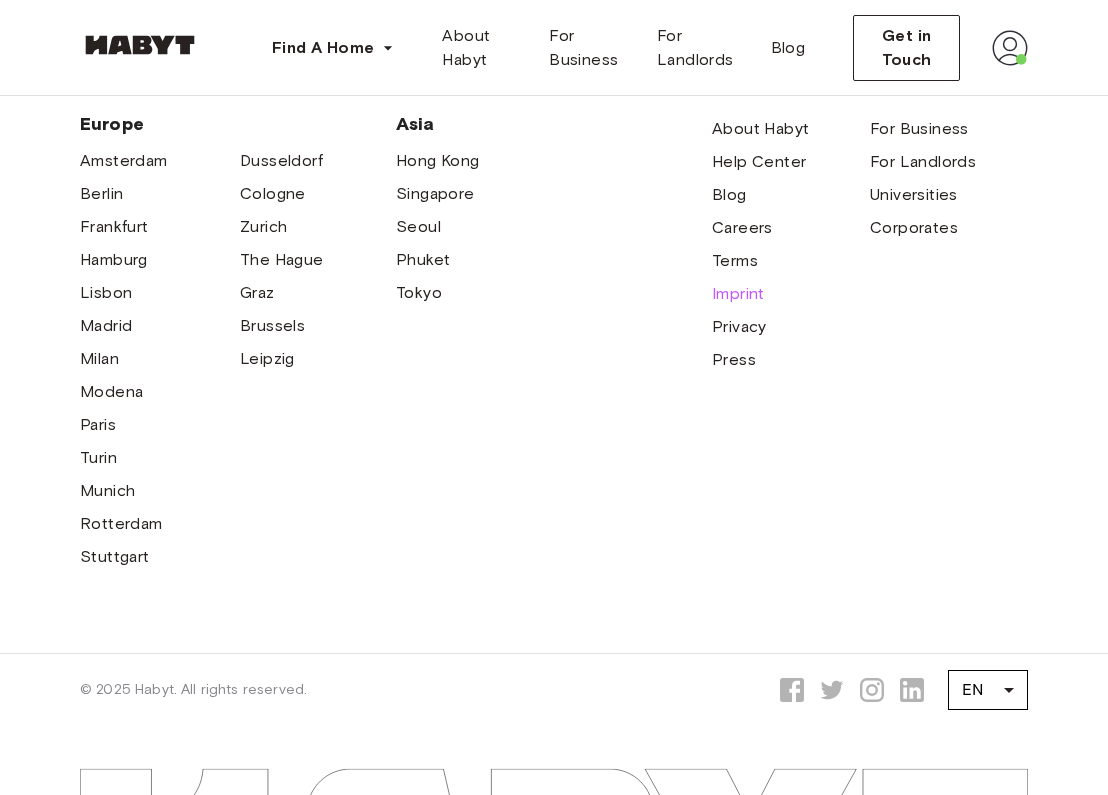 scroll, scrollTop: 847, scrollLeft: 0, axis: vertical 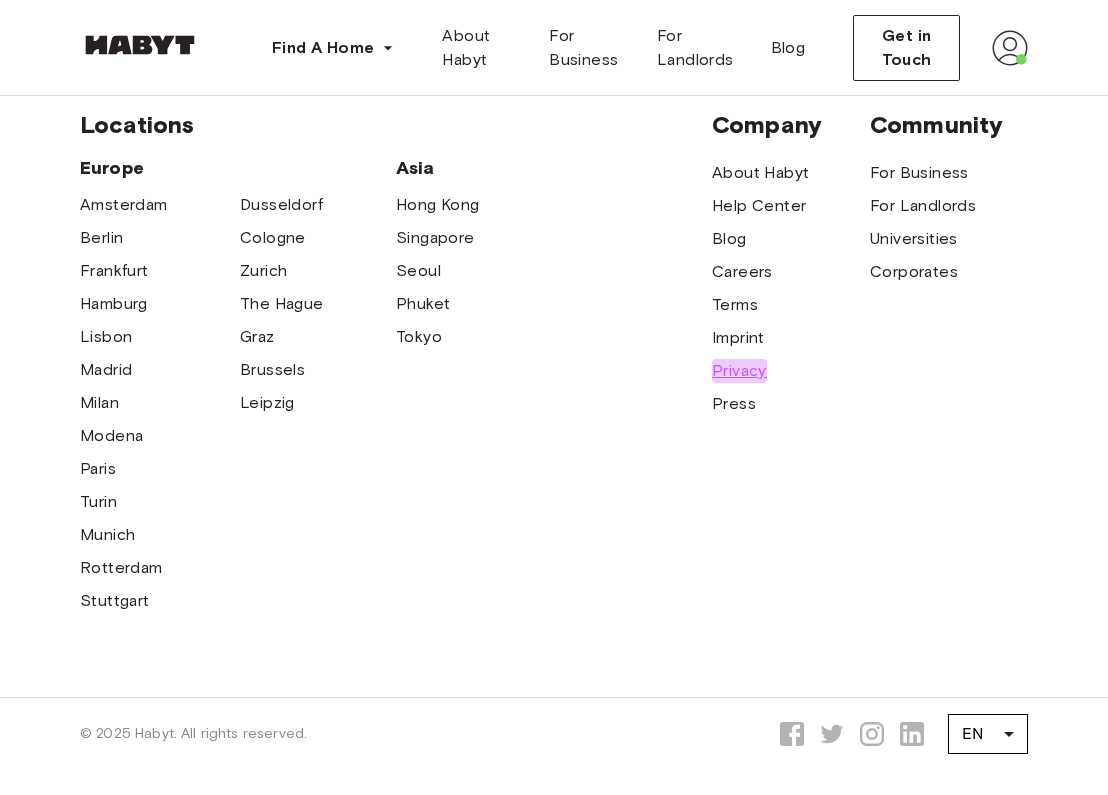 click on "Privacy" at bounding box center [739, 371] 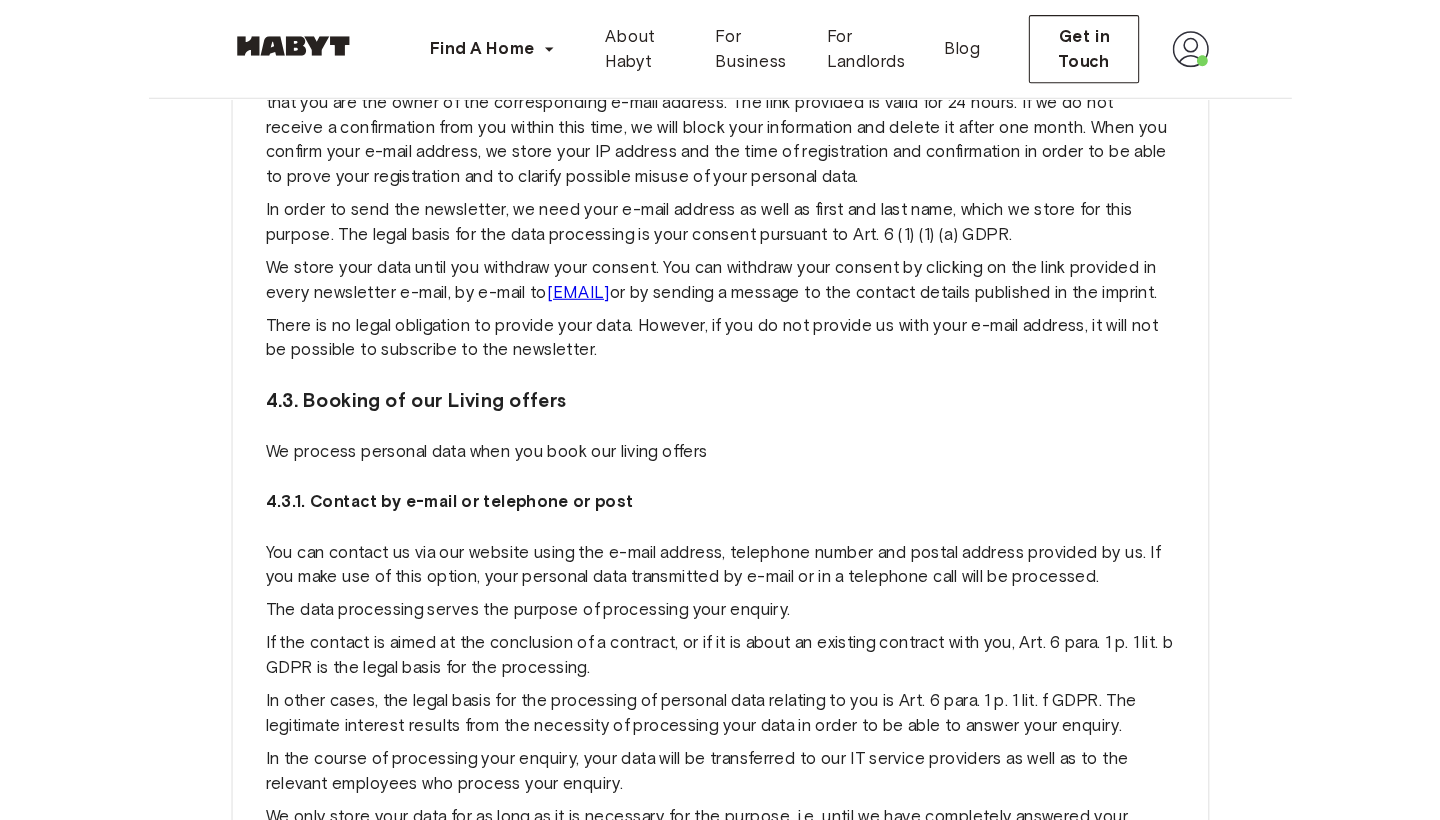 scroll, scrollTop: 12334, scrollLeft: 0, axis: vertical 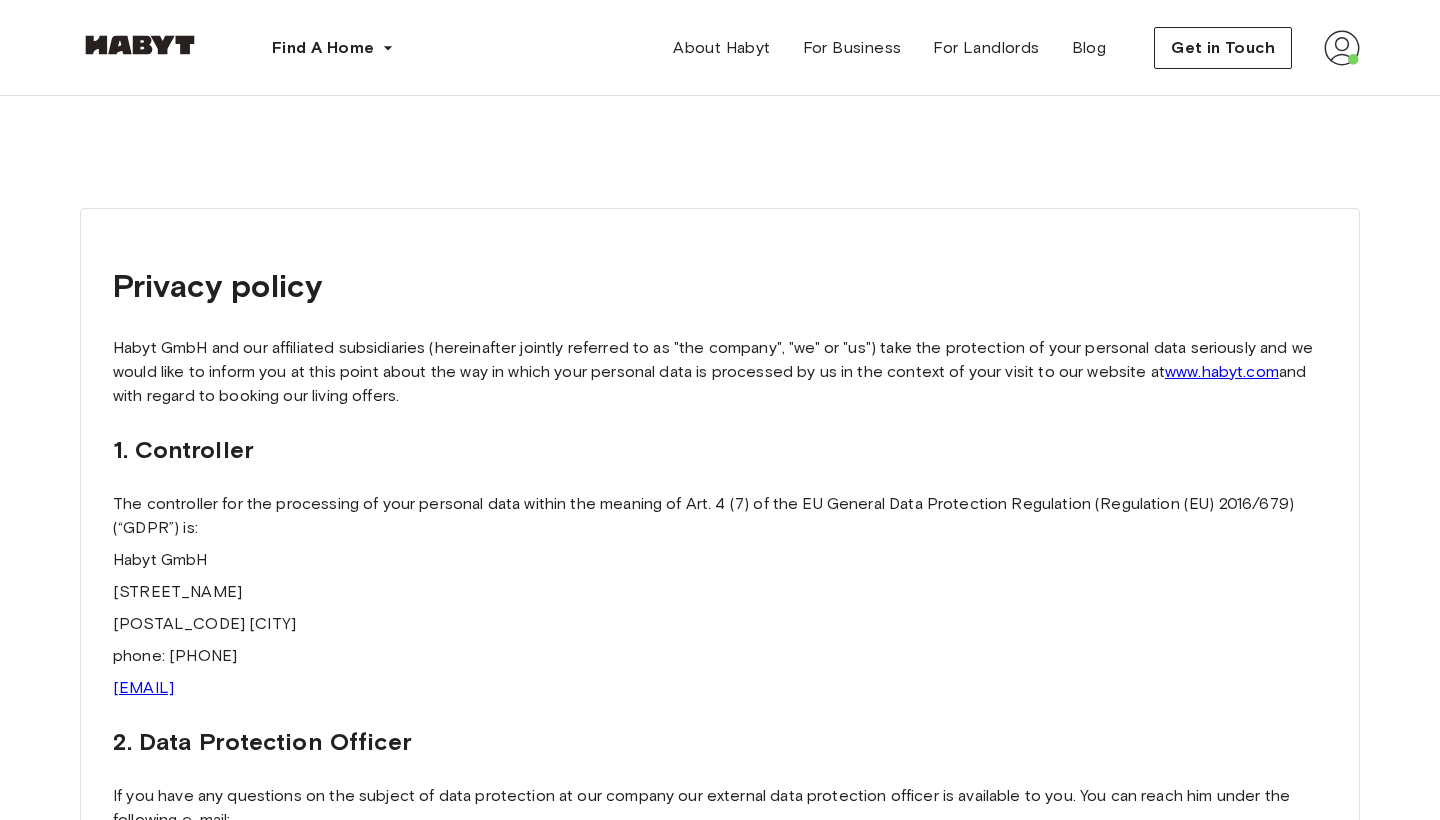 click at bounding box center (1342, 48) 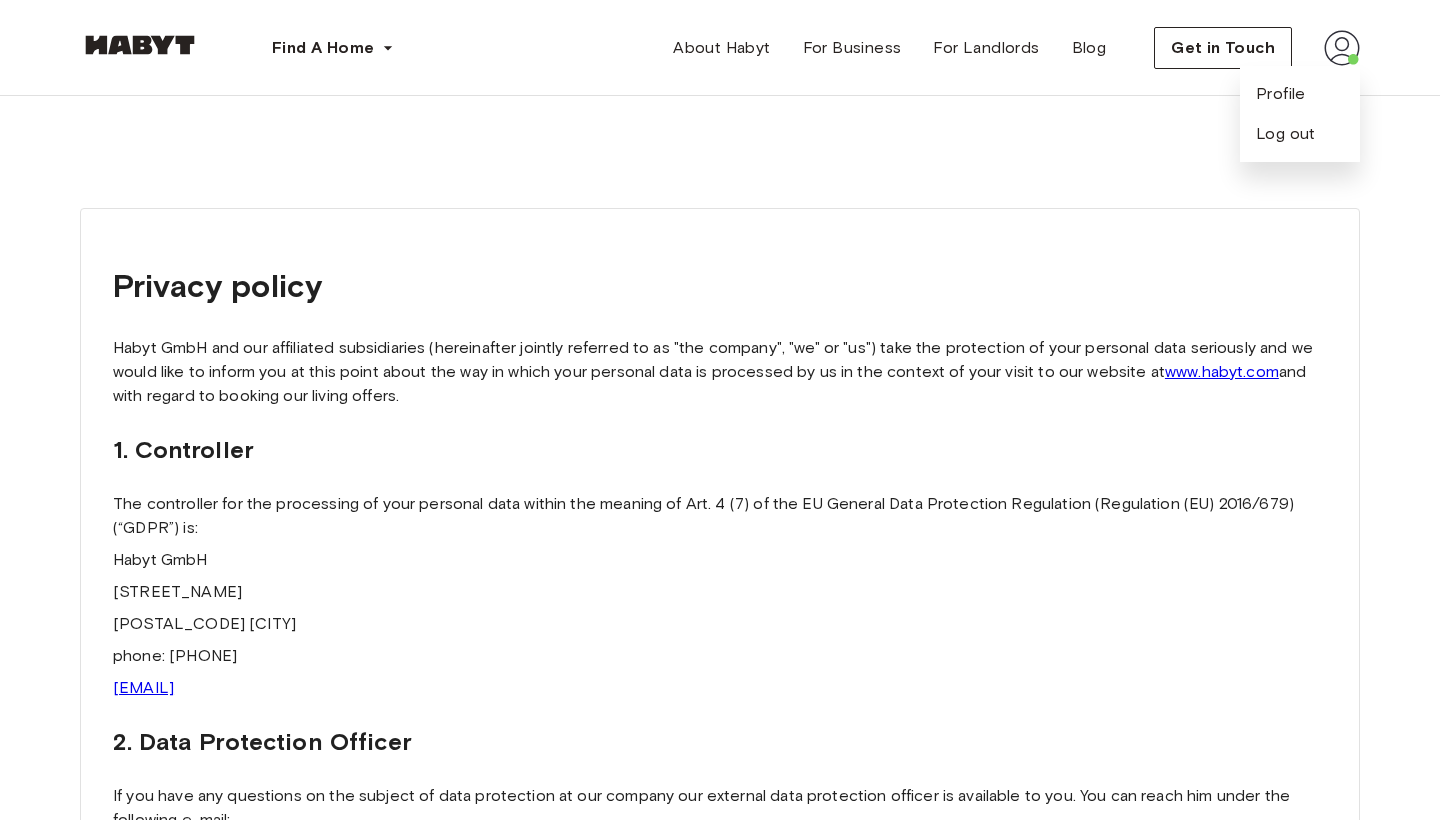 click on "Profile Log out" at bounding box center [1300, 114] 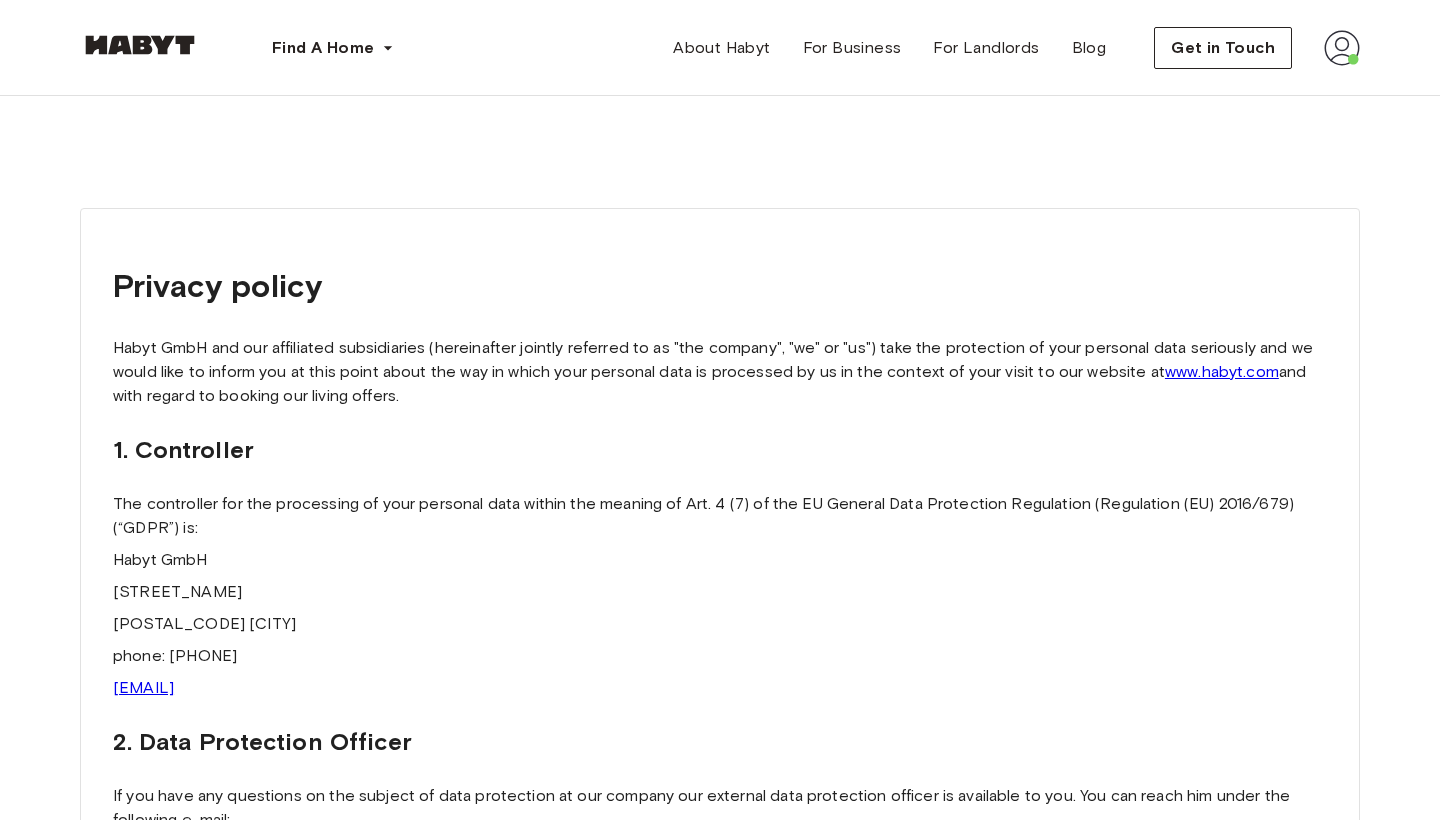 click at bounding box center [1342, 48] 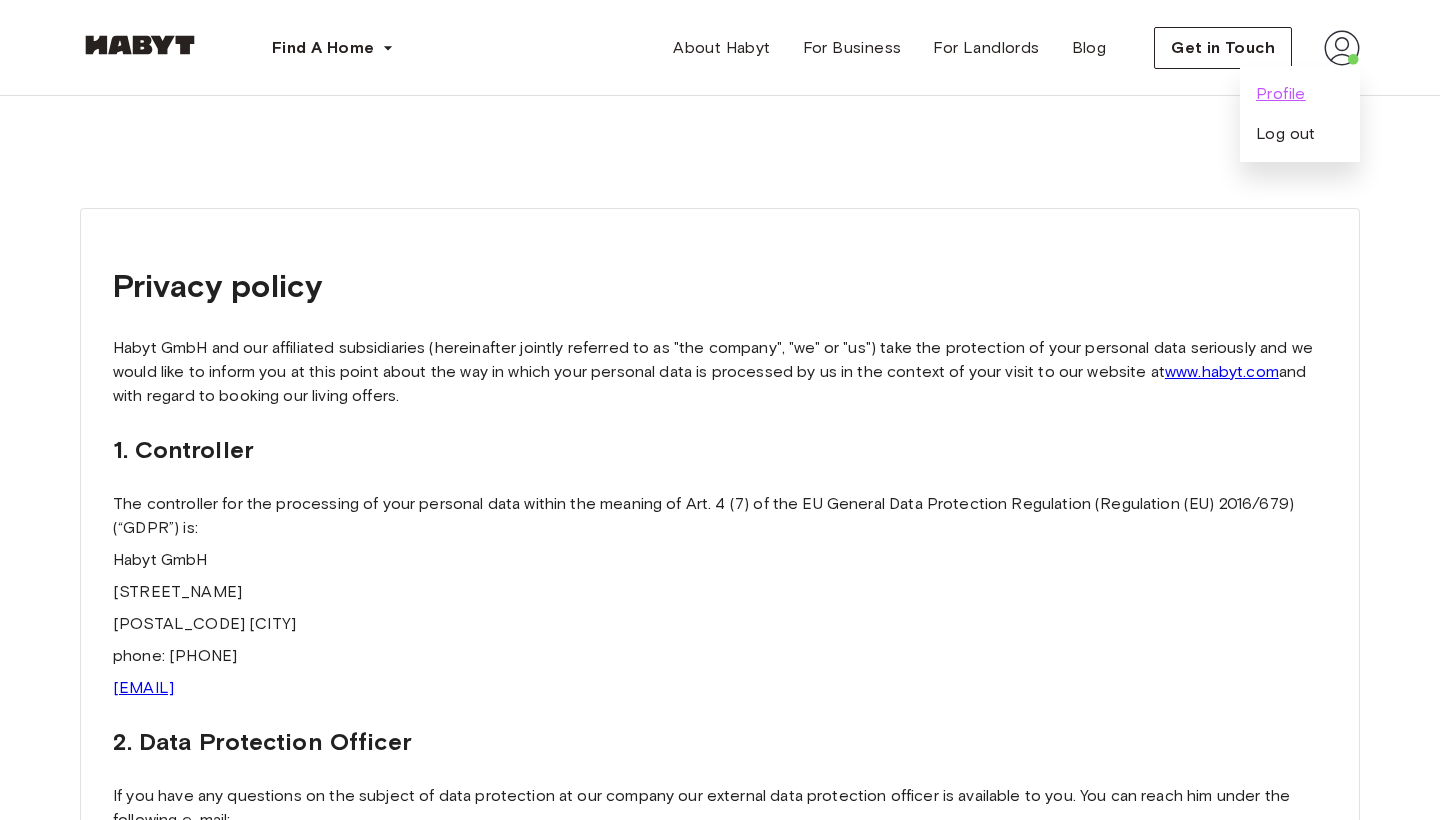 click on "Profile" at bounding box center [1281, 94] 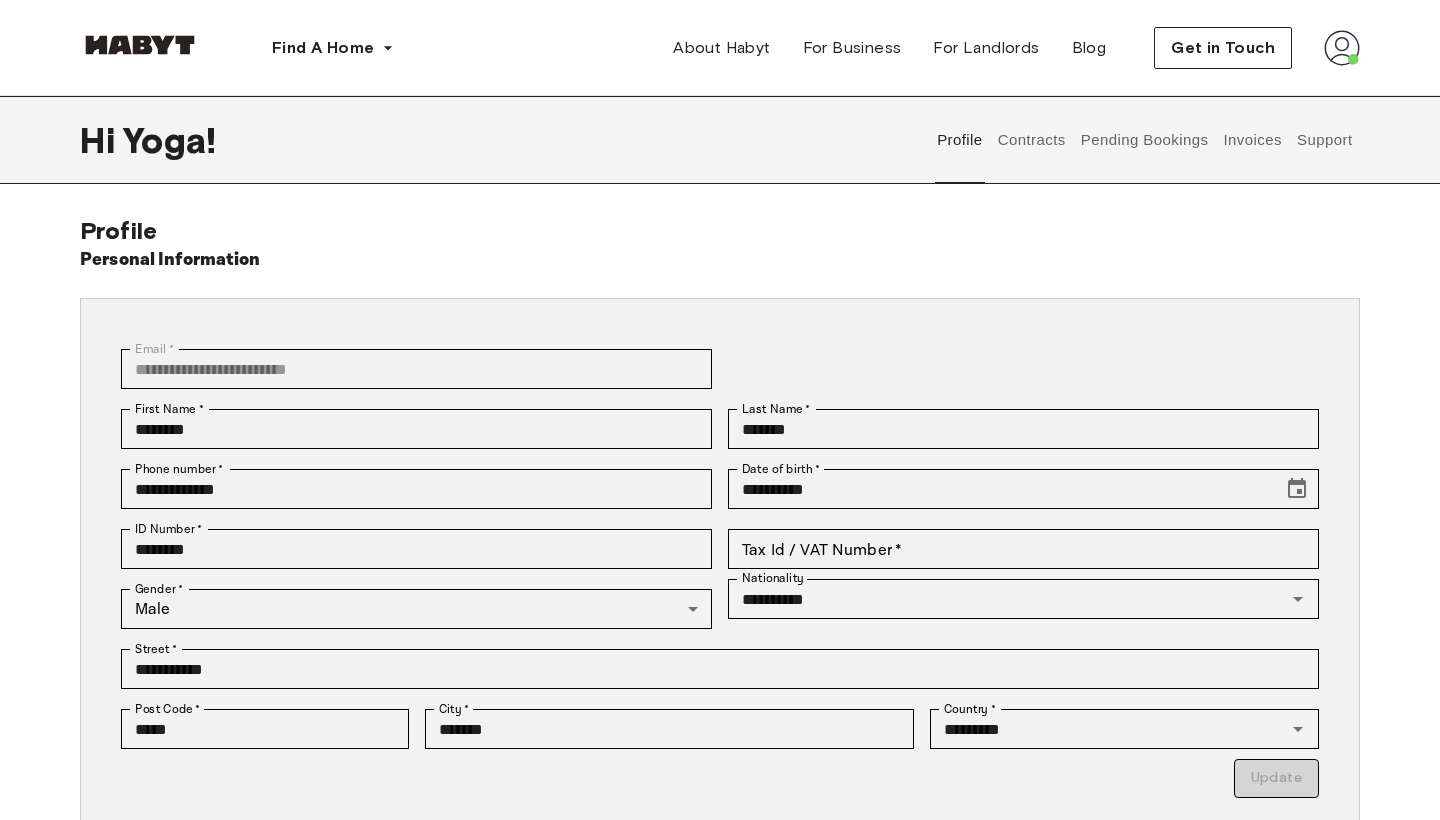 scroll, scrollTop: 0, scrollLeft: 0, axis: both 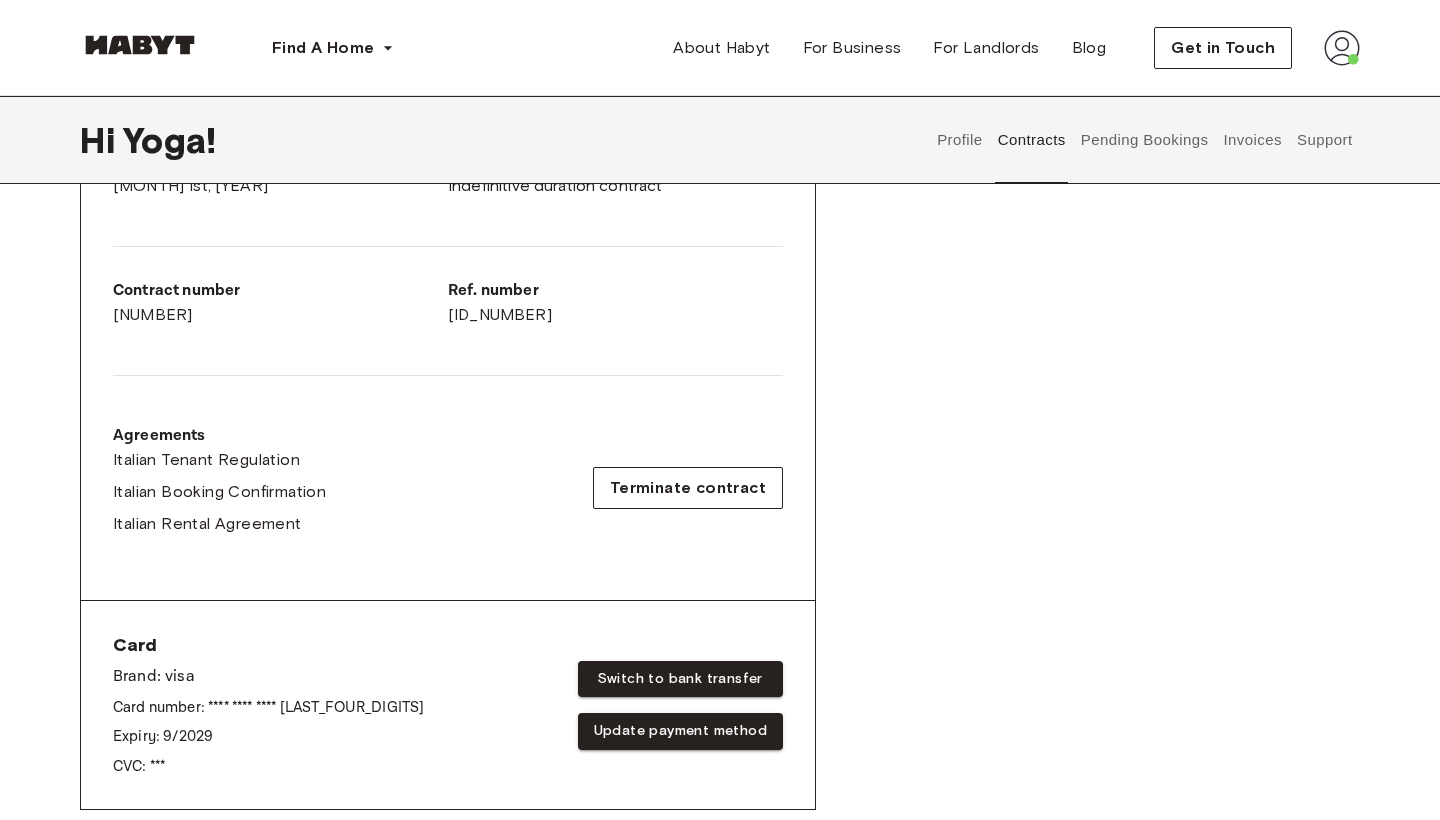 click on "Pending Bookings" at bounding box center [1144, 140] 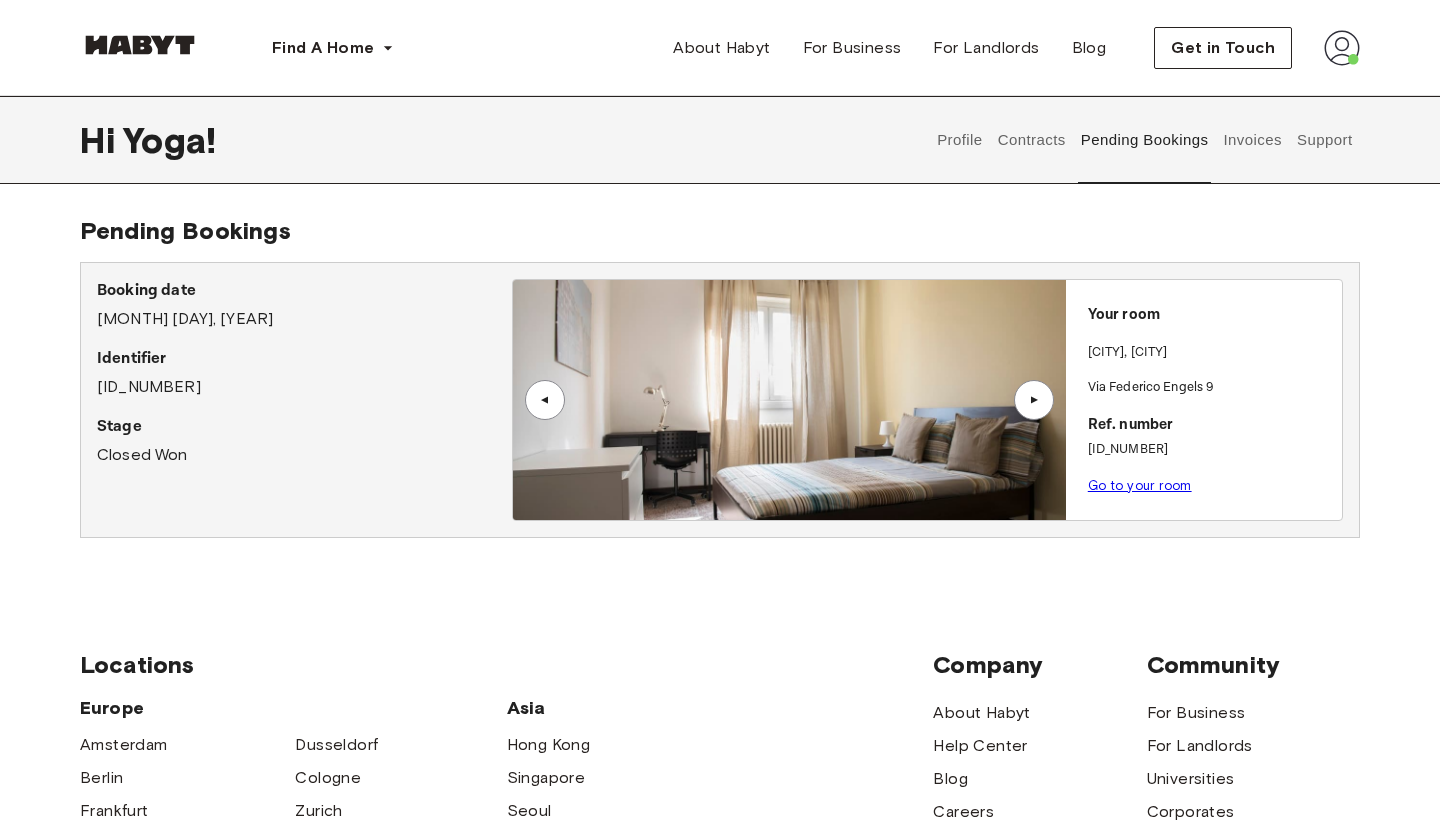 scroll, scrollTop: 0, scrollLeft: 0, axis: both 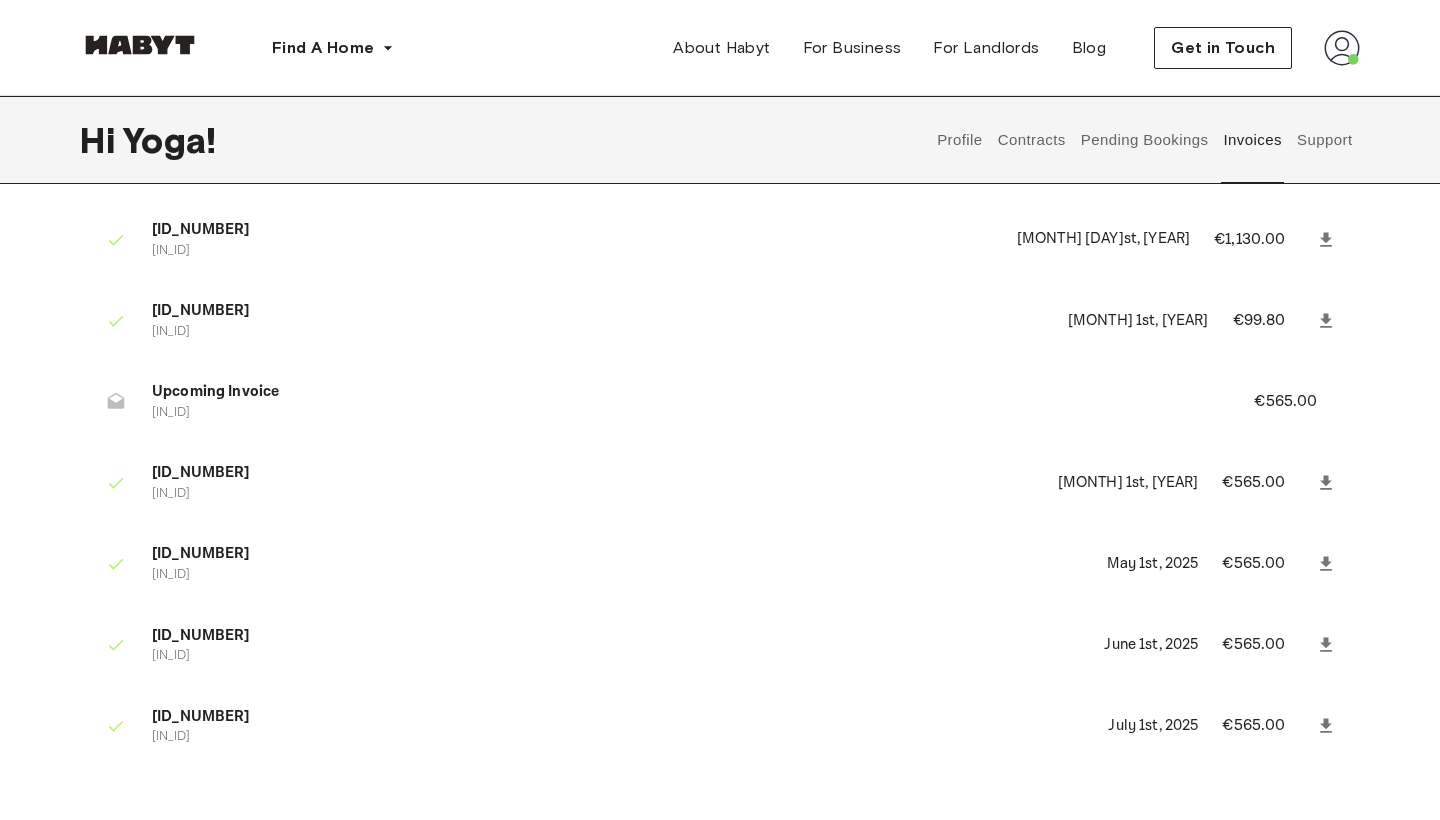 click on "Support" at bounding box center [1324, 140] 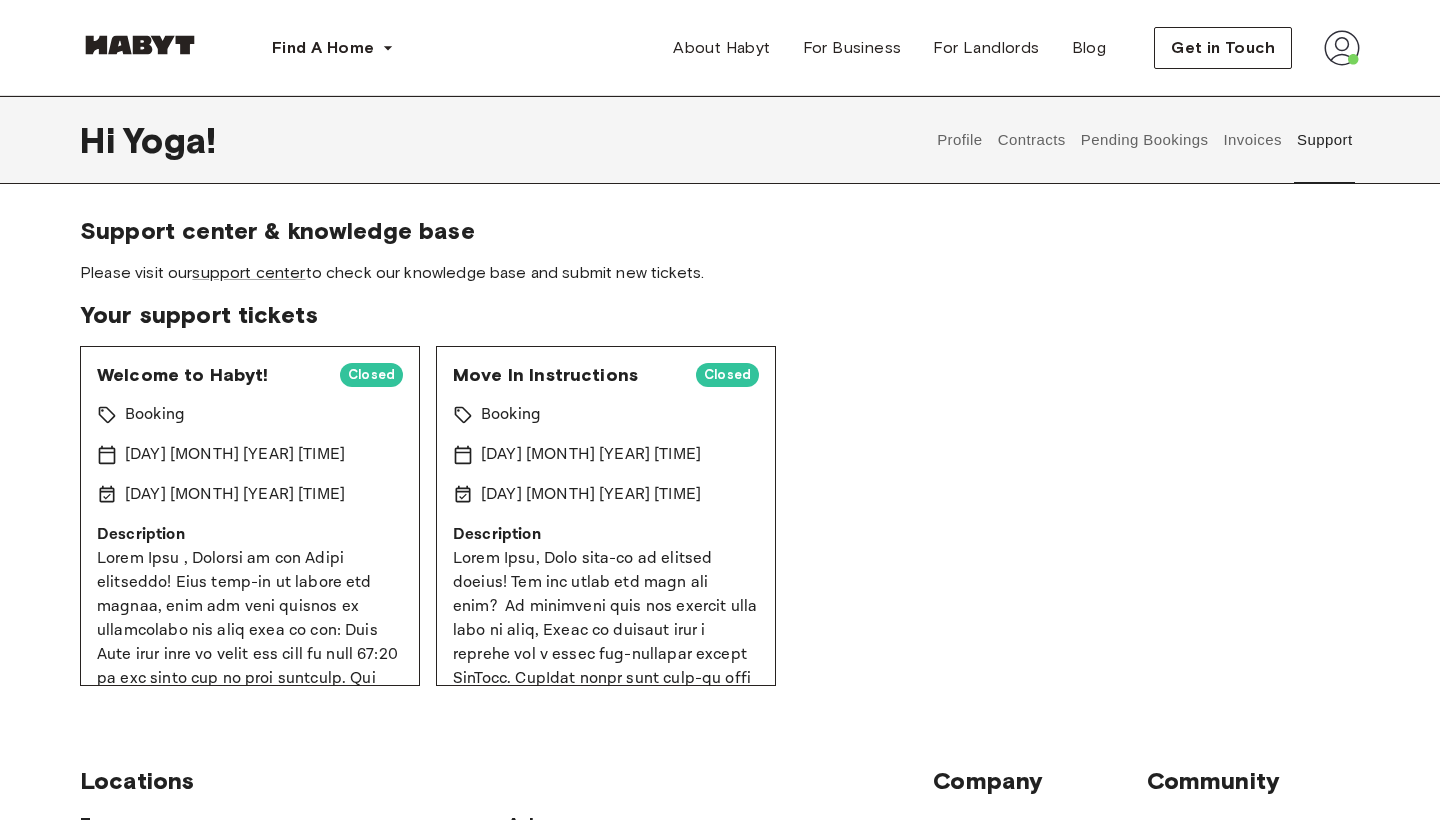 scroll, scrollTop: 0, scrollLeft: 0, axis: both 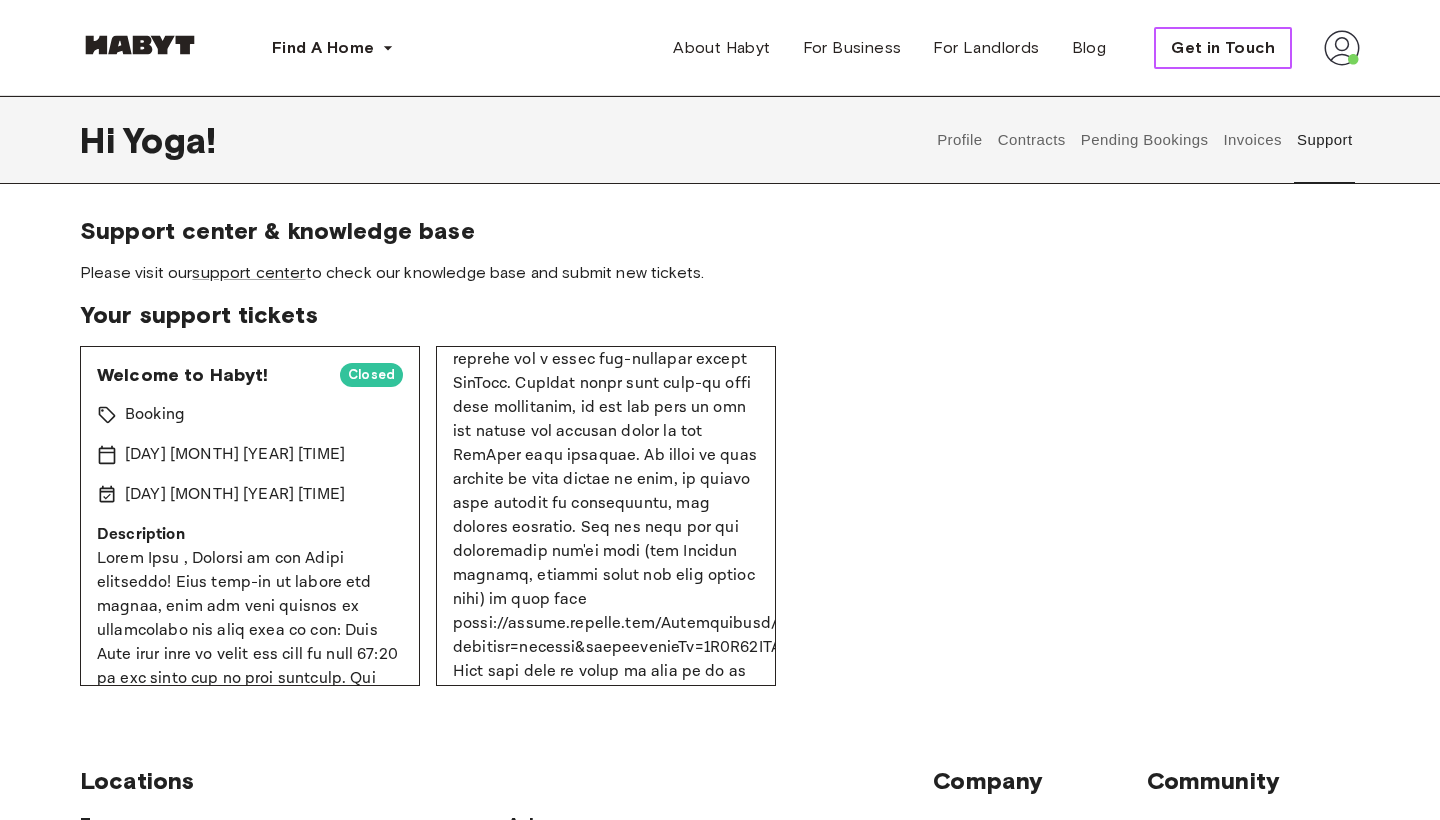 click on "Get in Touch" at bounding box center [1223, 48] 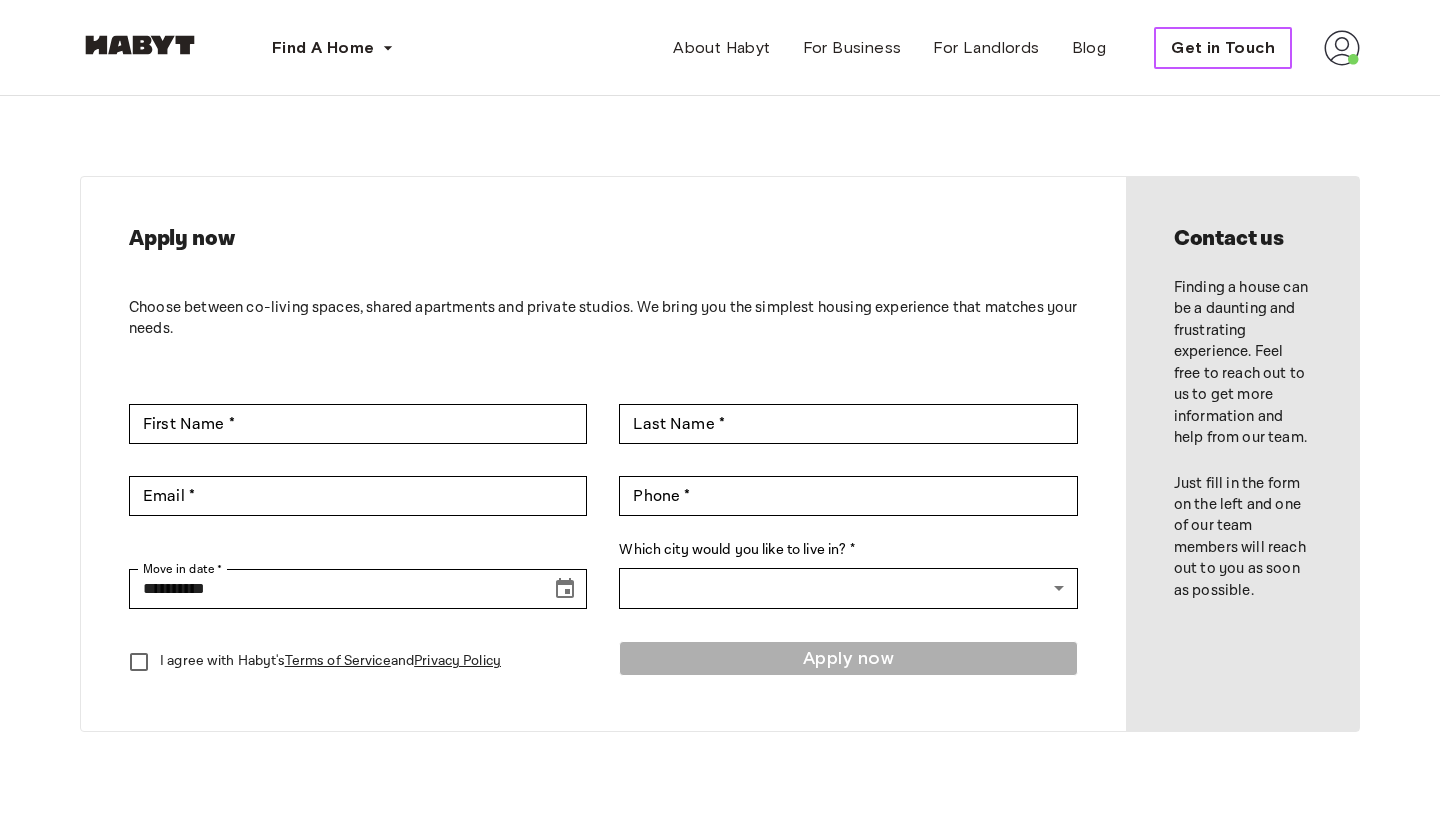 type on "********" 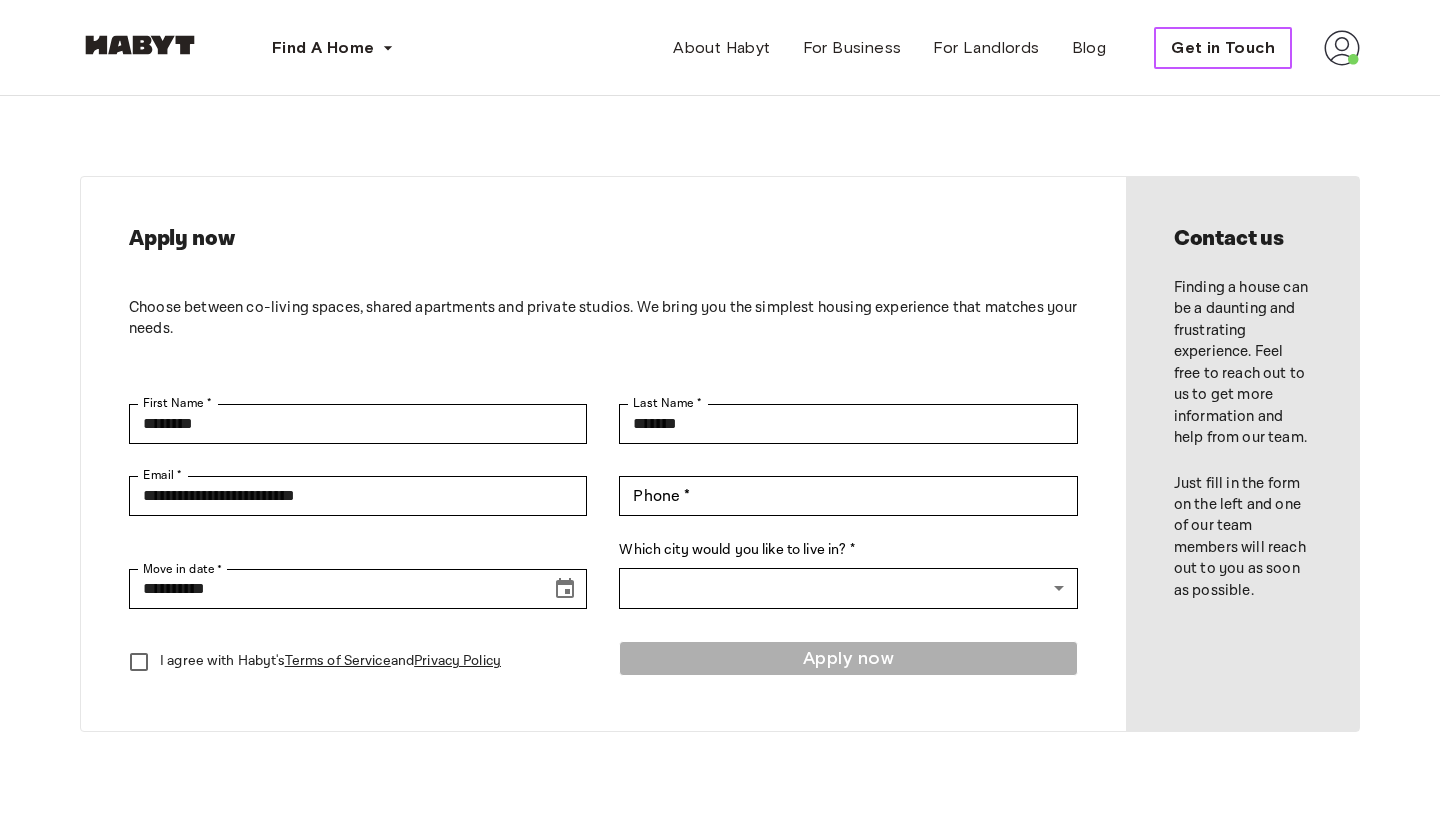 scroll, scrollTop: 0, scrollLeft: 0, axis: both 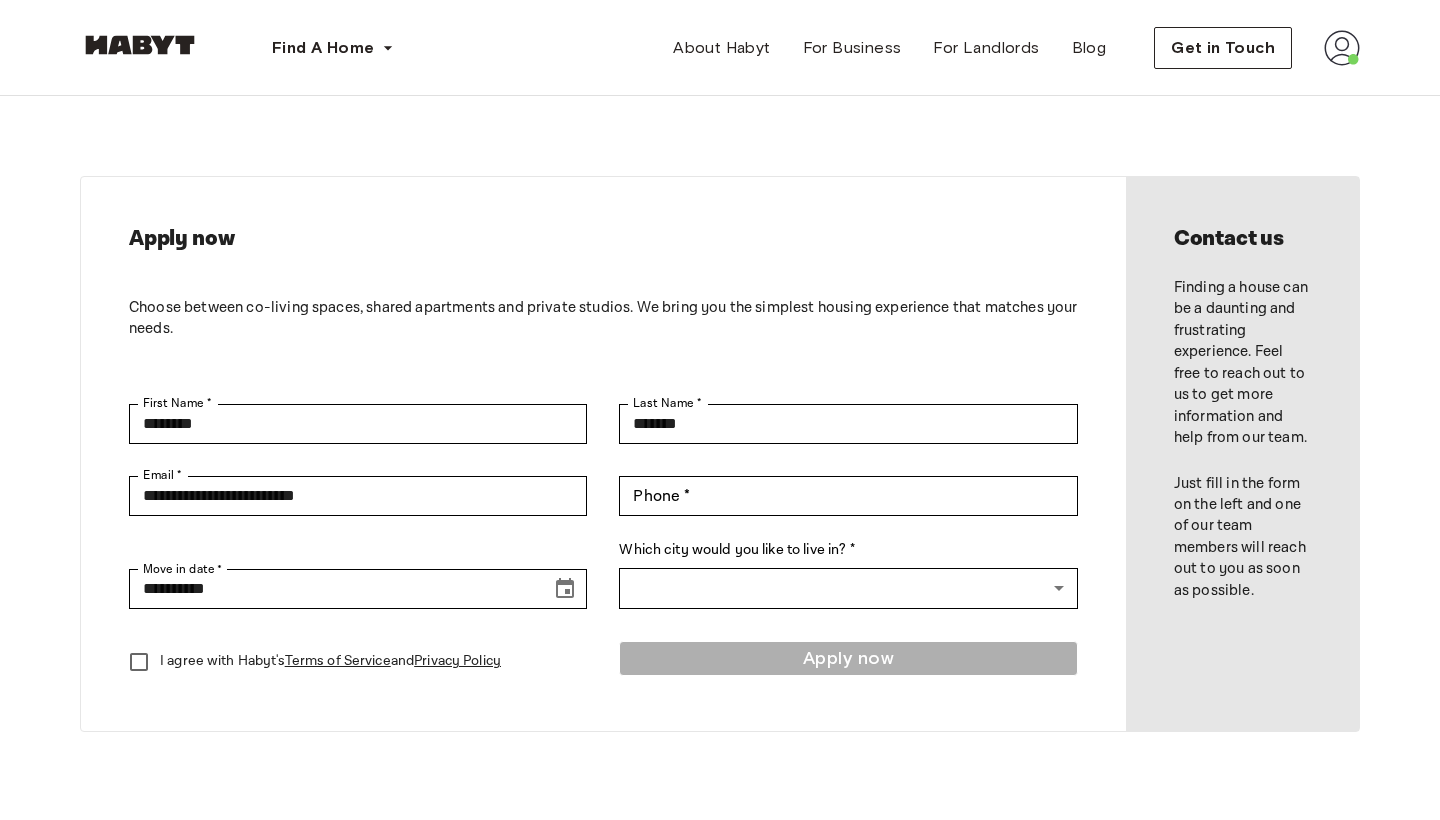 click at bounding box center [1342, 48] 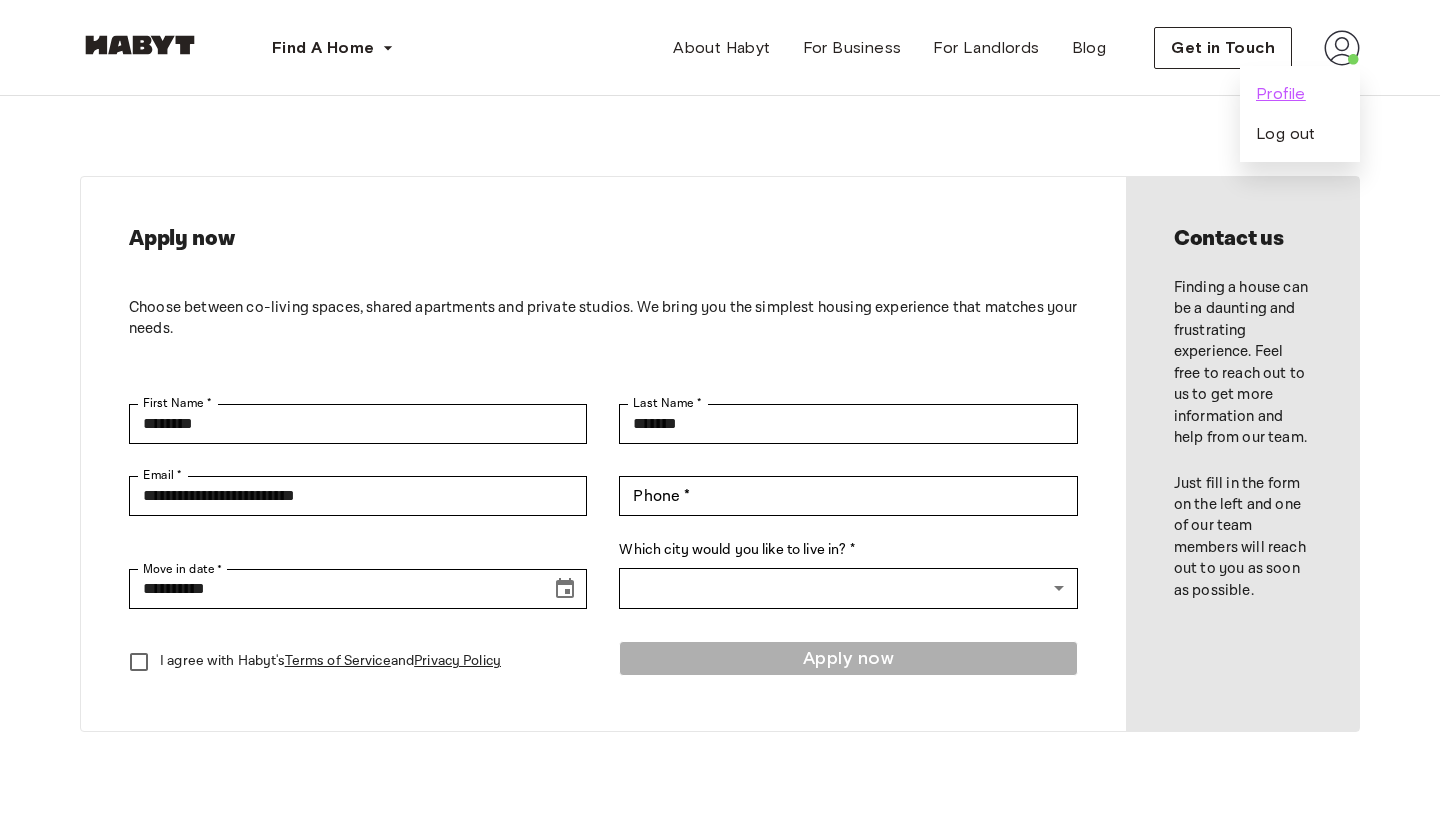click on "Profile" at bounding box center [1281, 94] 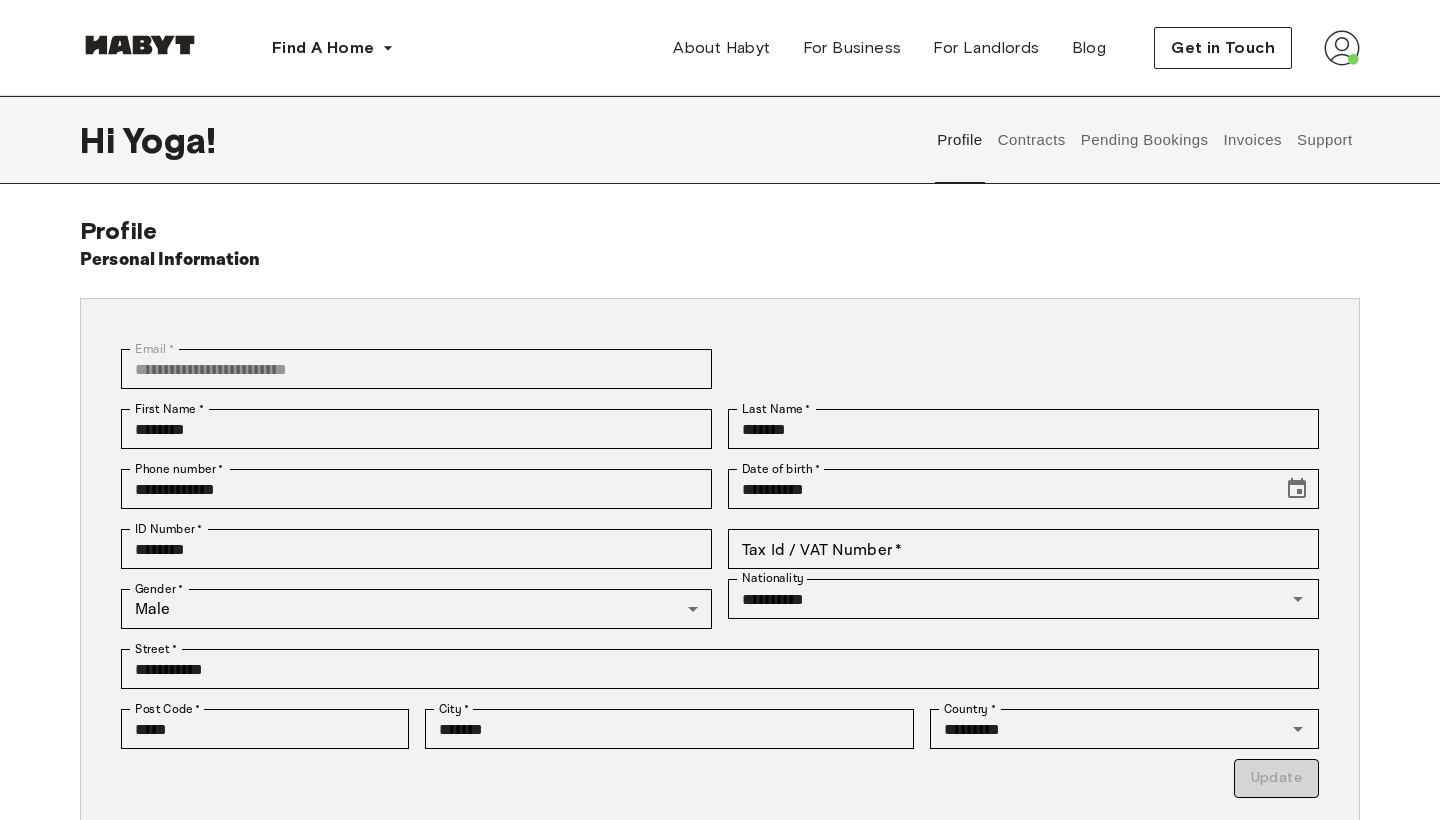 click on "Contracts" at bounding box center [1031, 140] 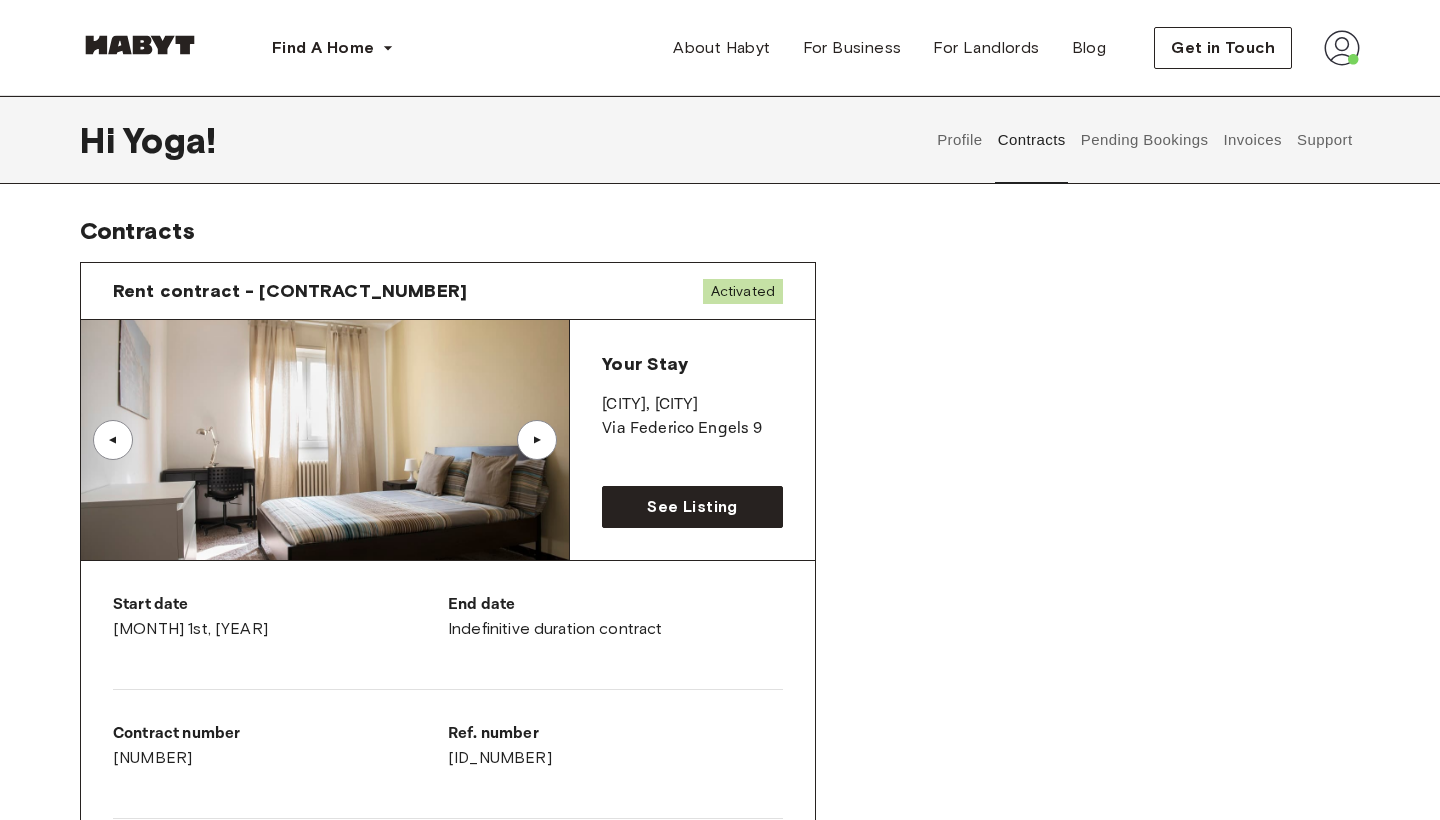 scroll, scrollTop: 0, scrollLeft: 0, axis: both 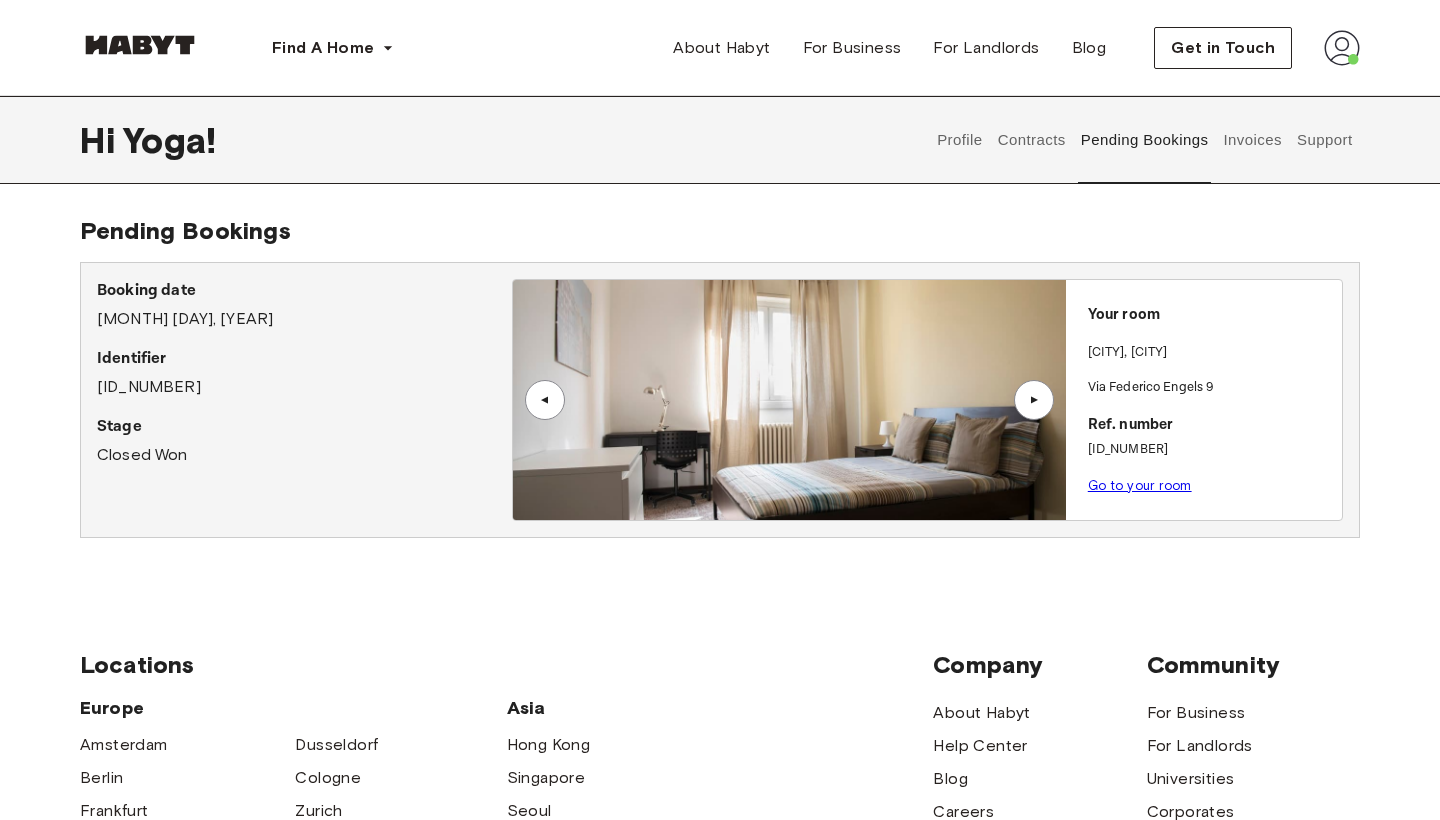 click on "Support" at bounding box center [1324, 140] 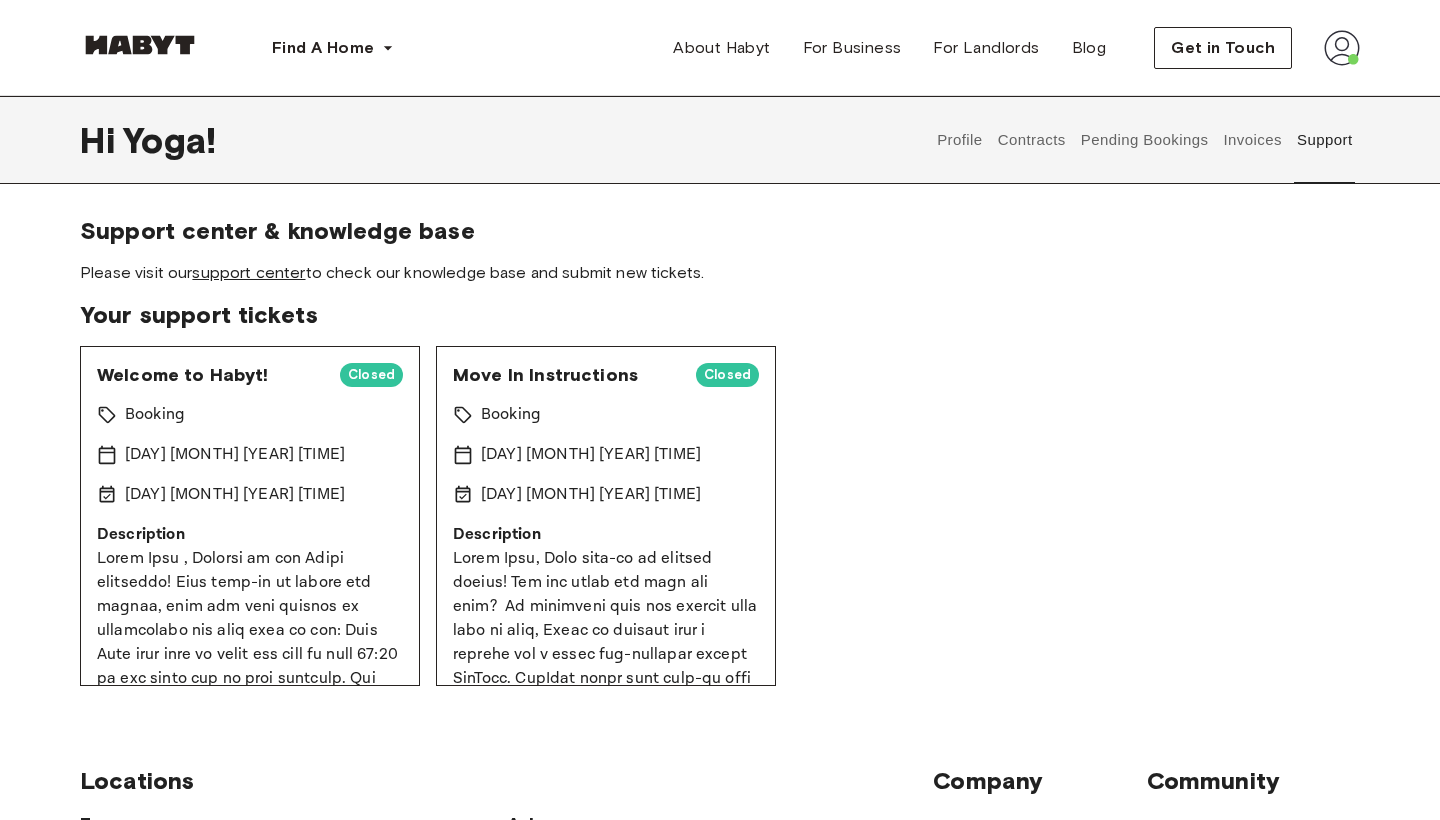scroll, scrollTop: 0, scrollLeft: 0, axis: both 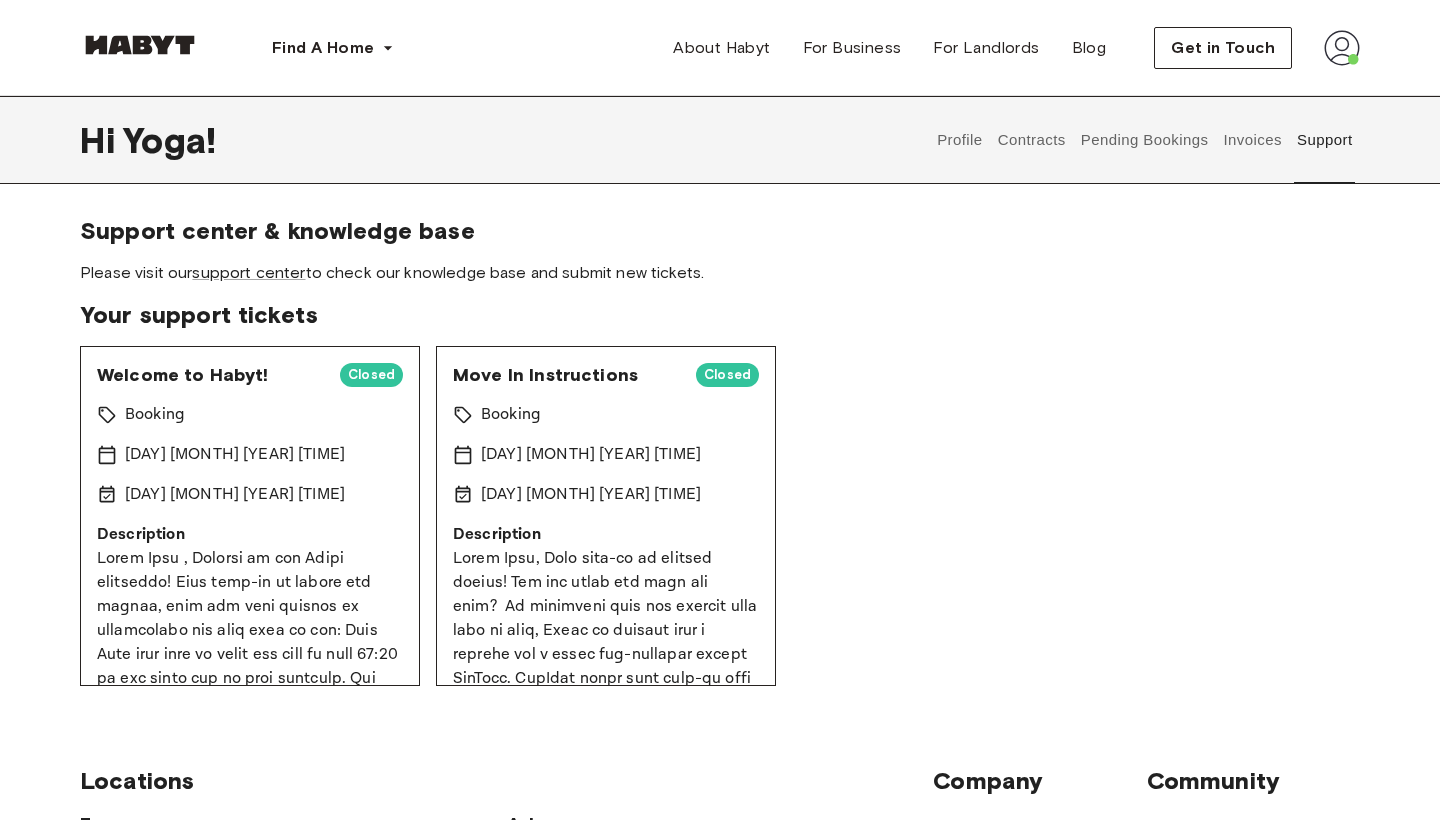 click at bounding box center (1342, 48) 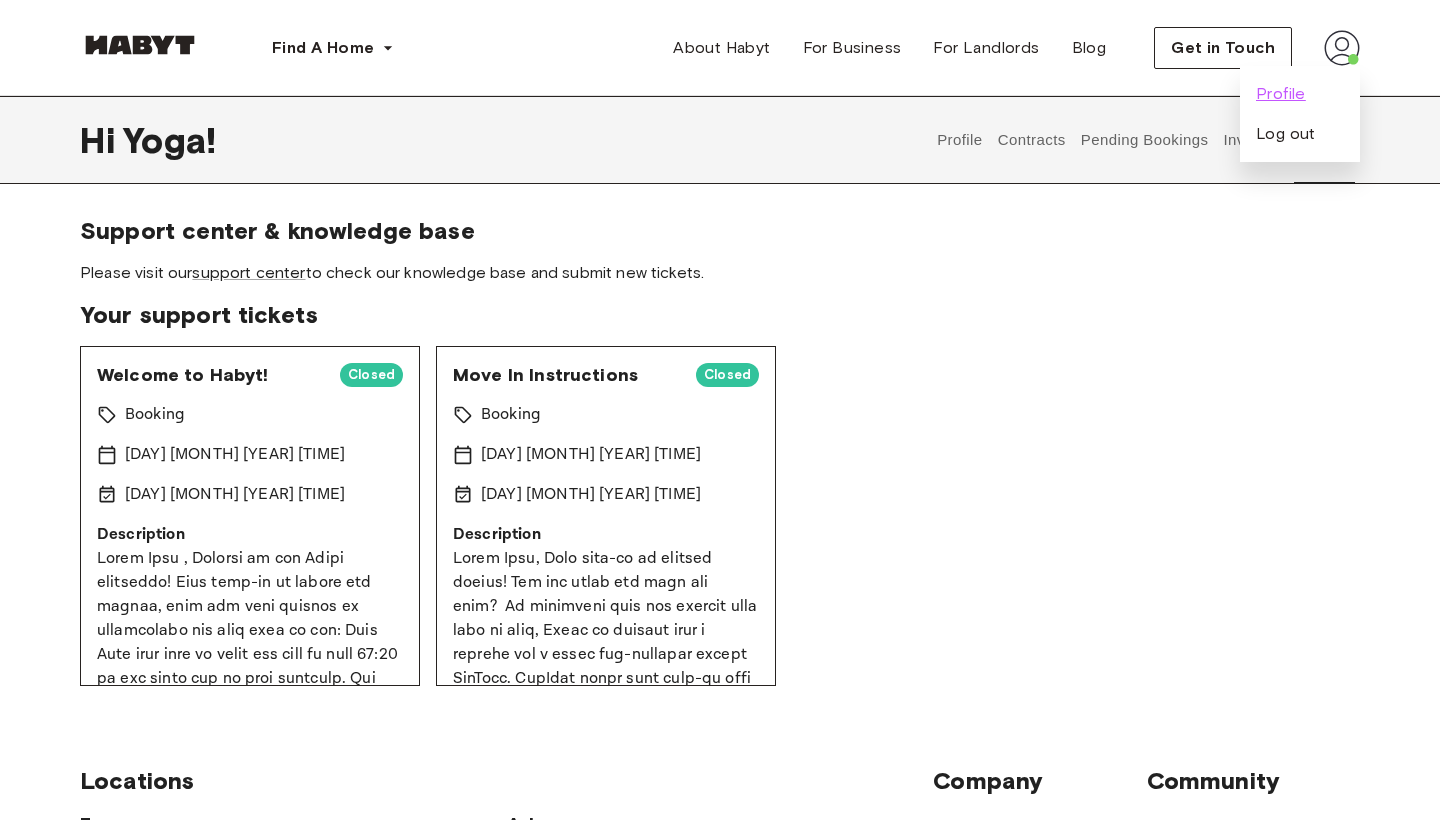 click on "Profile" at bounding box center (1281, 94) 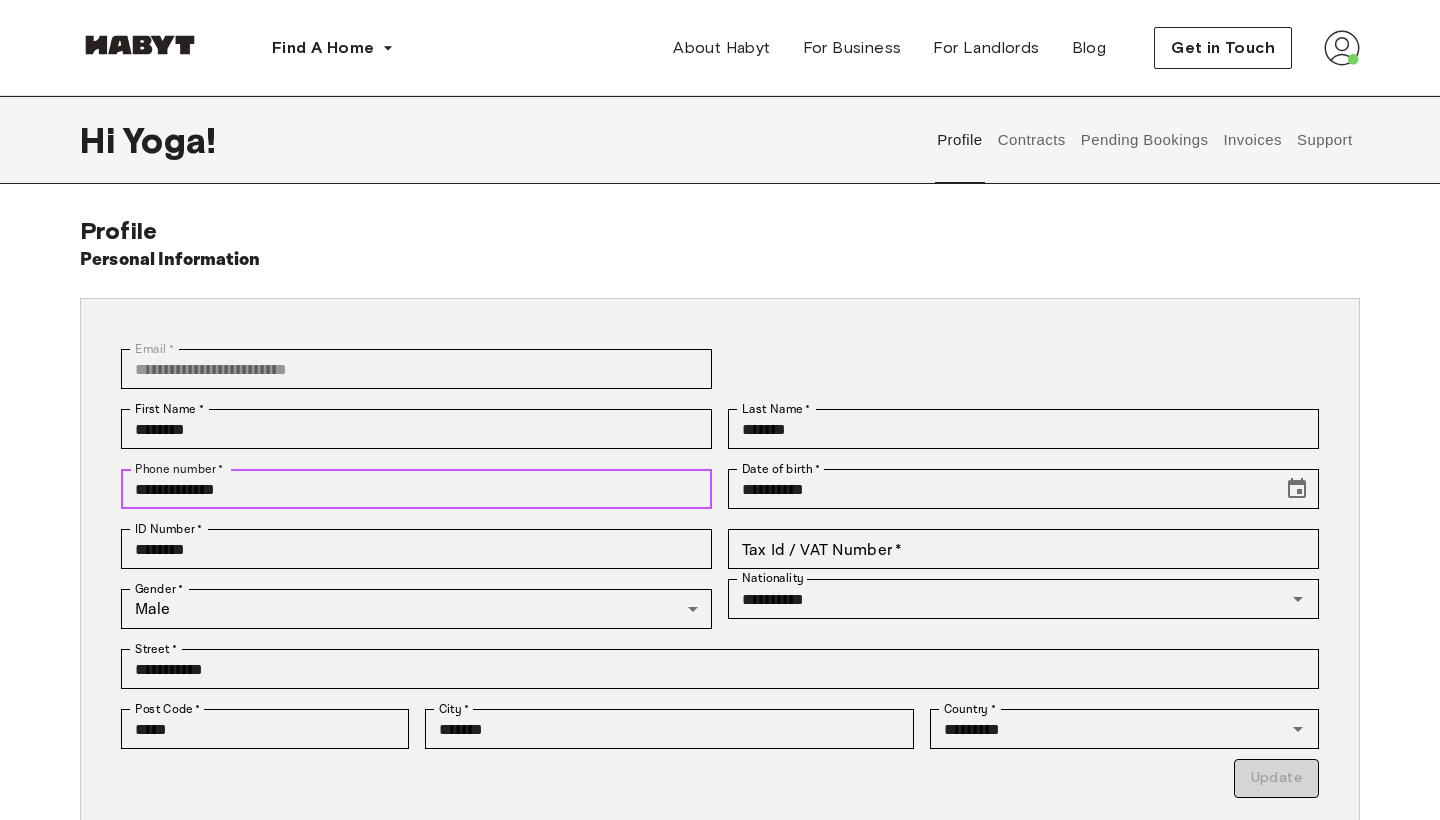 drag, startPoint x: 261, startPoint y: 486, endPoint x: 93, endPoint y: 486, distance: 168 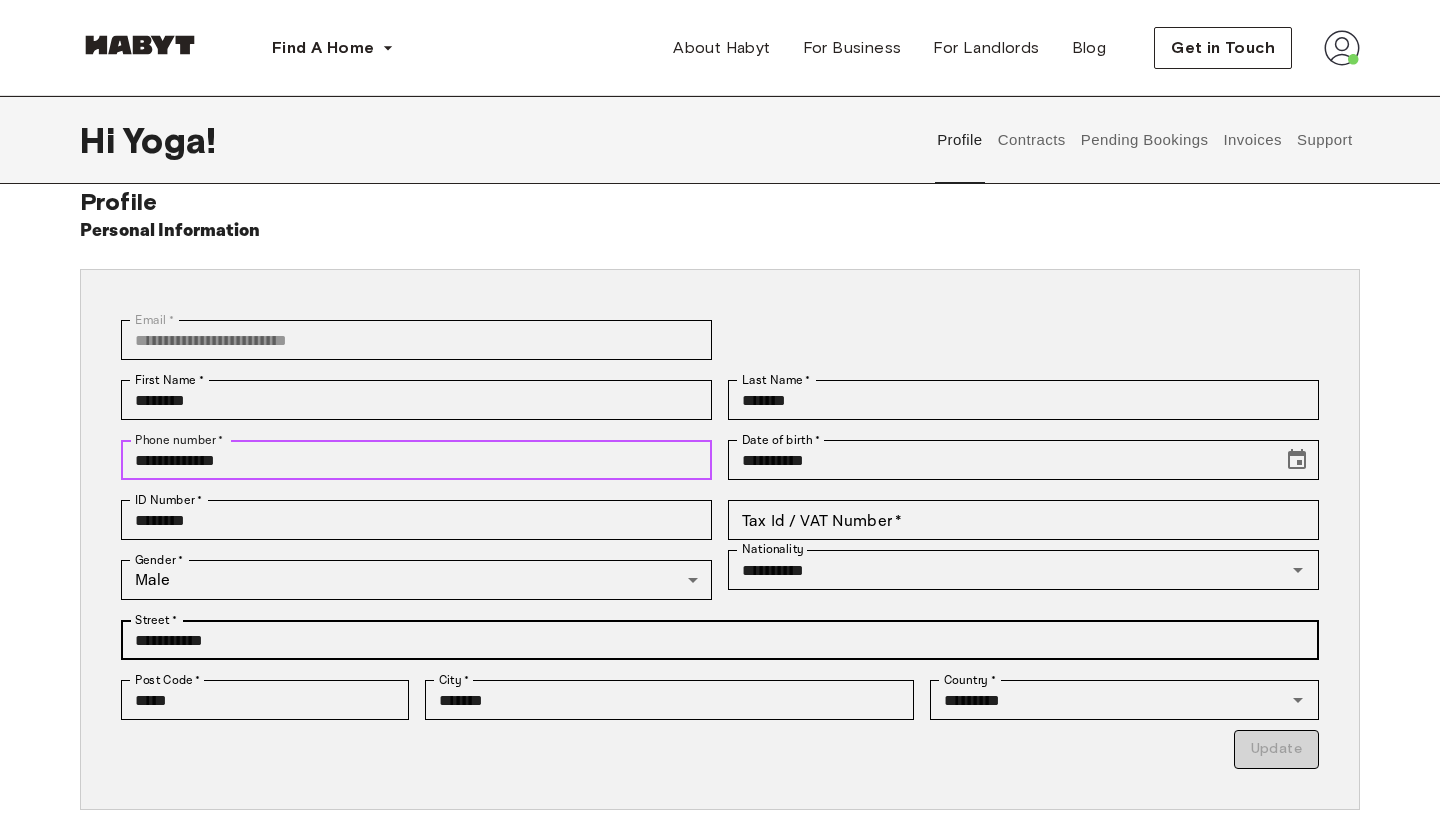 scroll, scrollTop: 38, scrollLeft: 0, axis: vertical 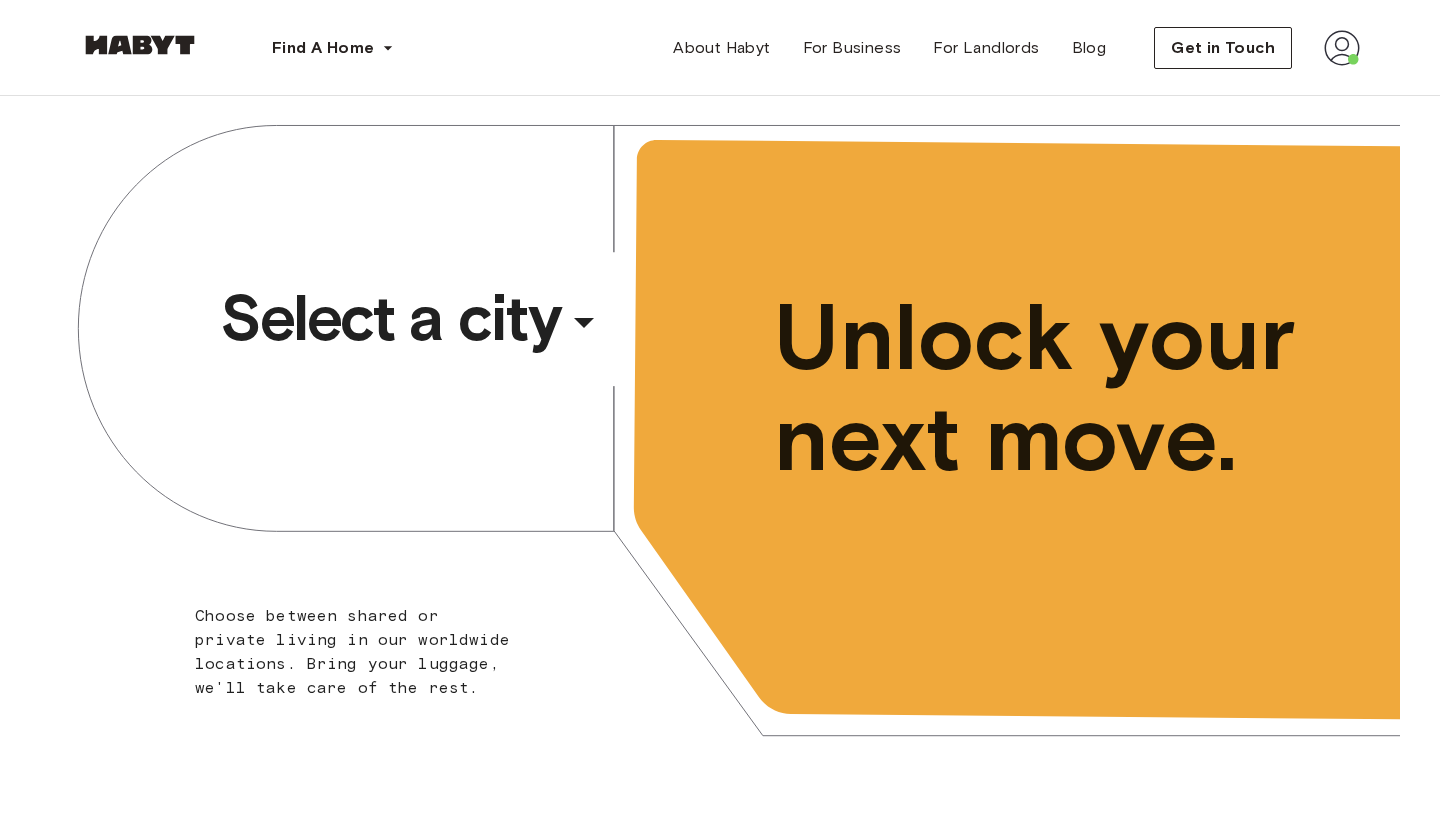 click on "​" at bounding box center [611, 338] 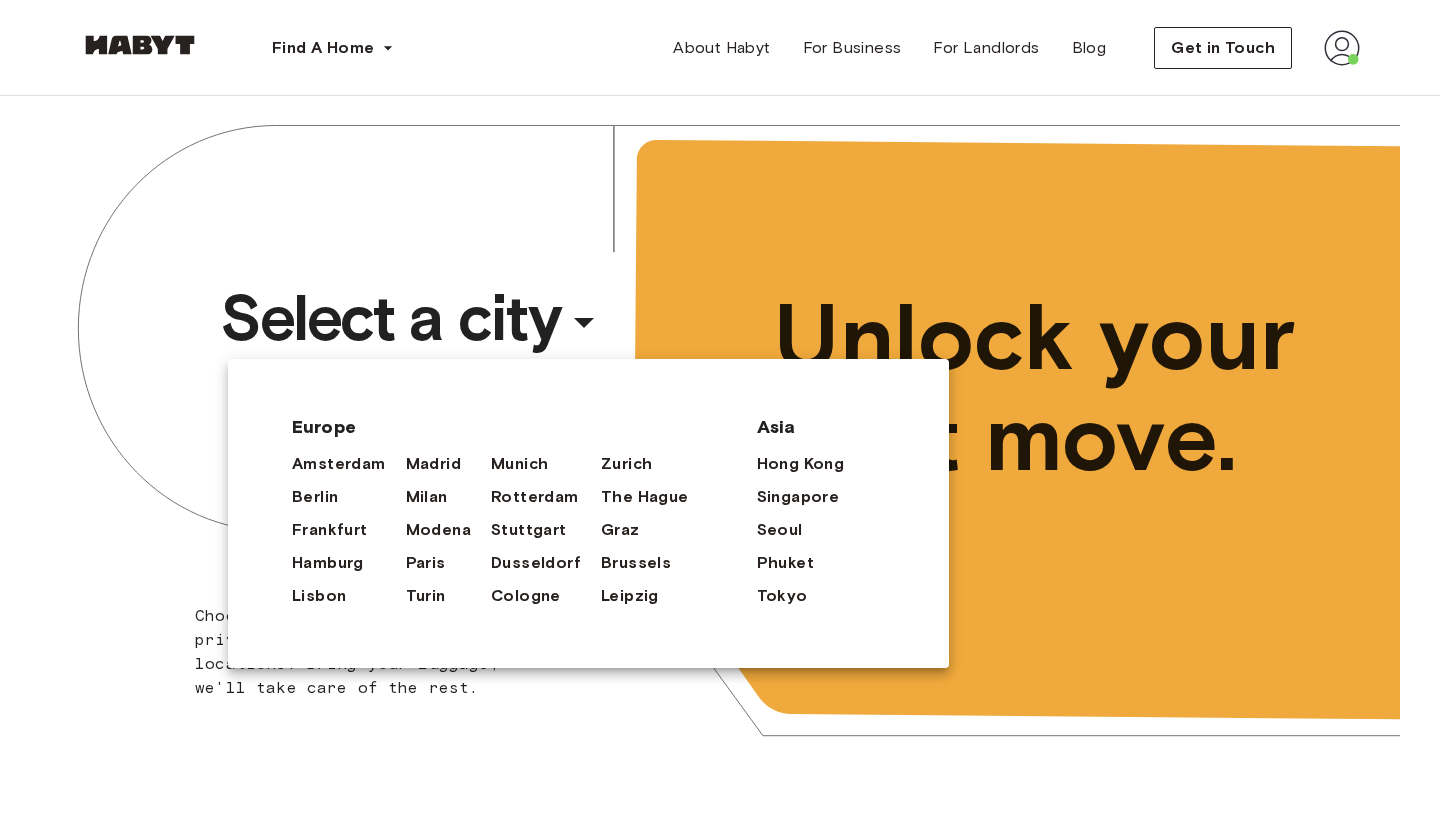 click at bounding box center (720, 410) 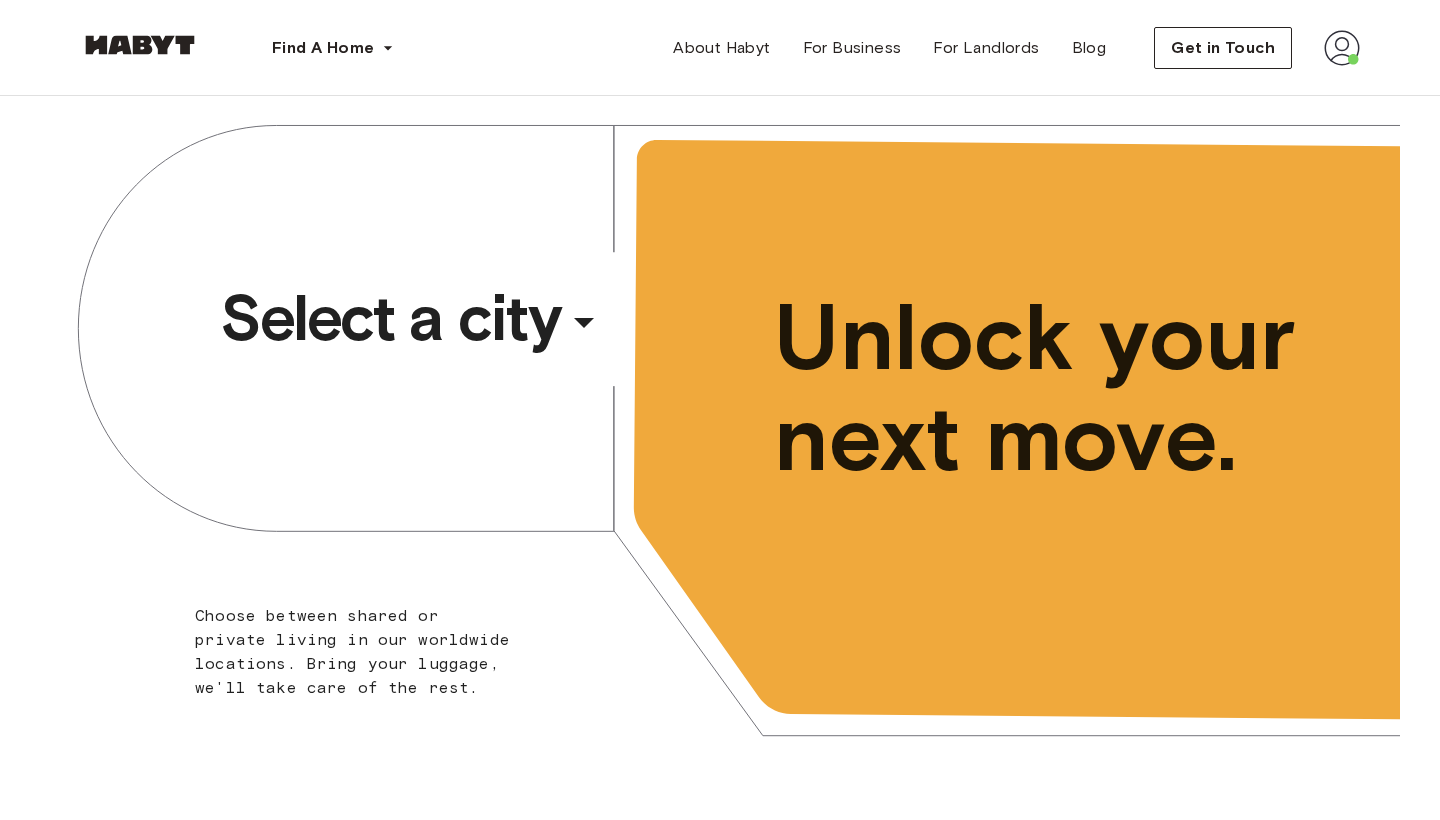click 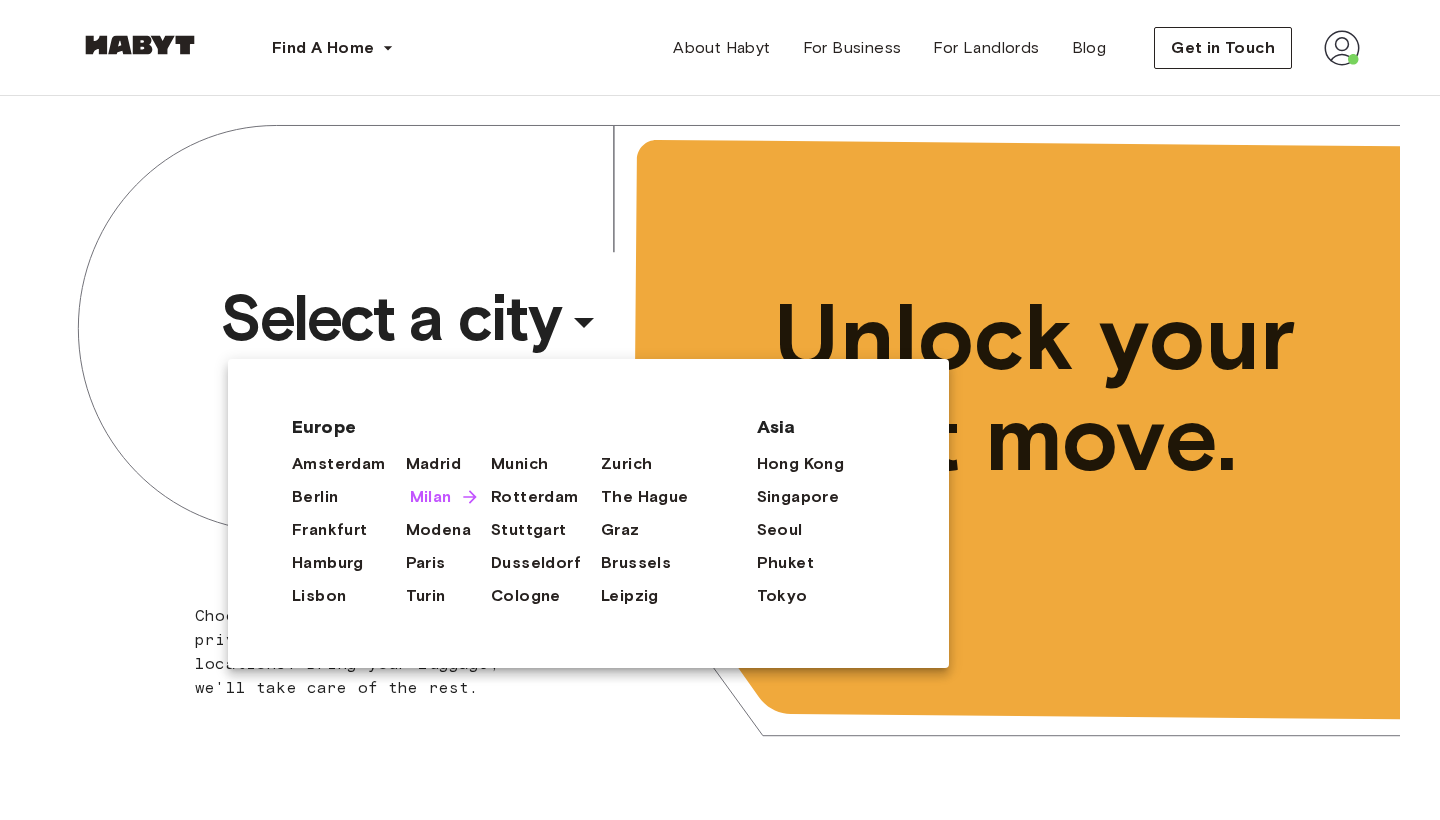 click on "Milan" at bounding box center [431, 497] 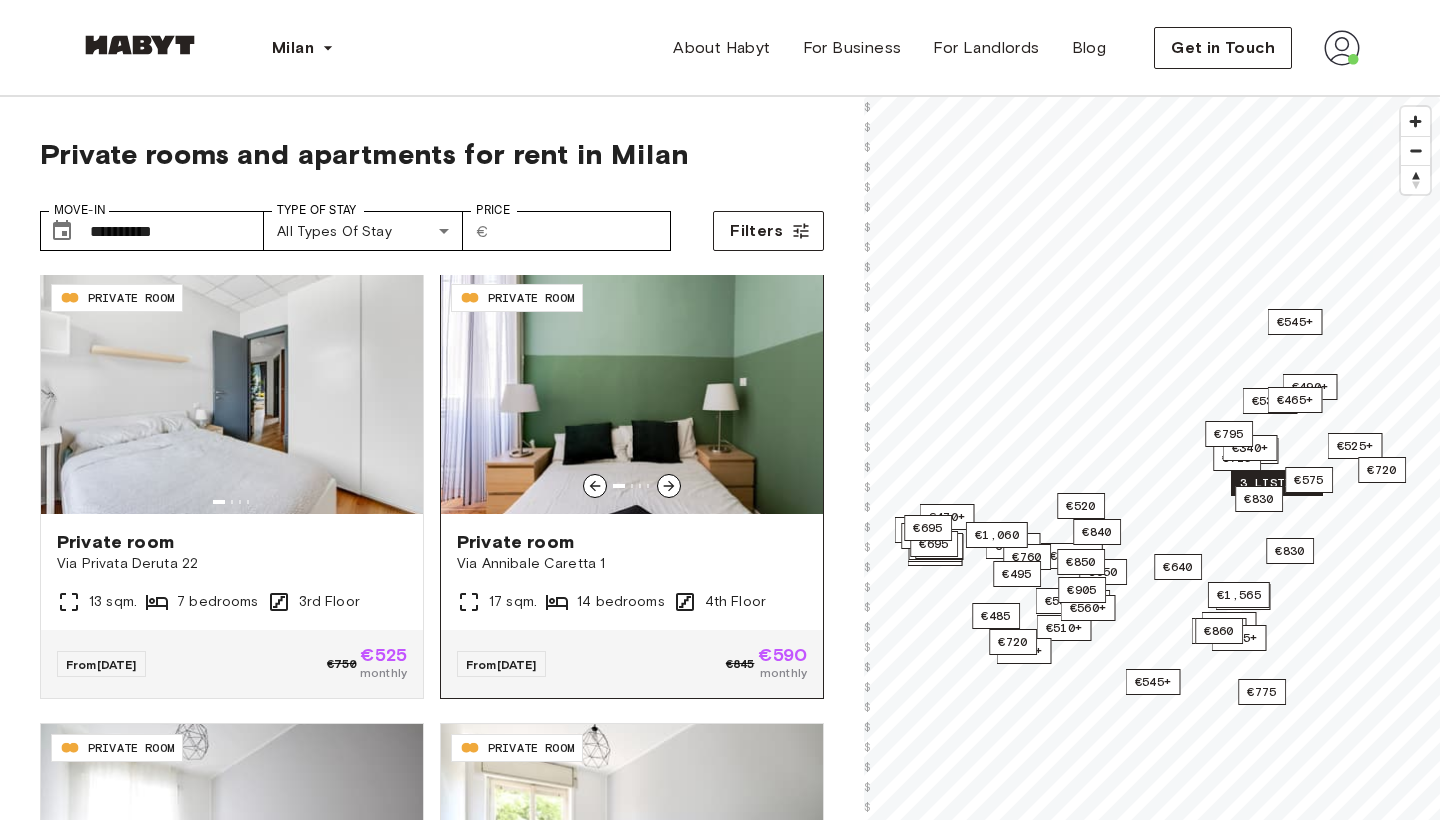 scroll, scrollTop: 0, scrollLeft: 0, axis: both 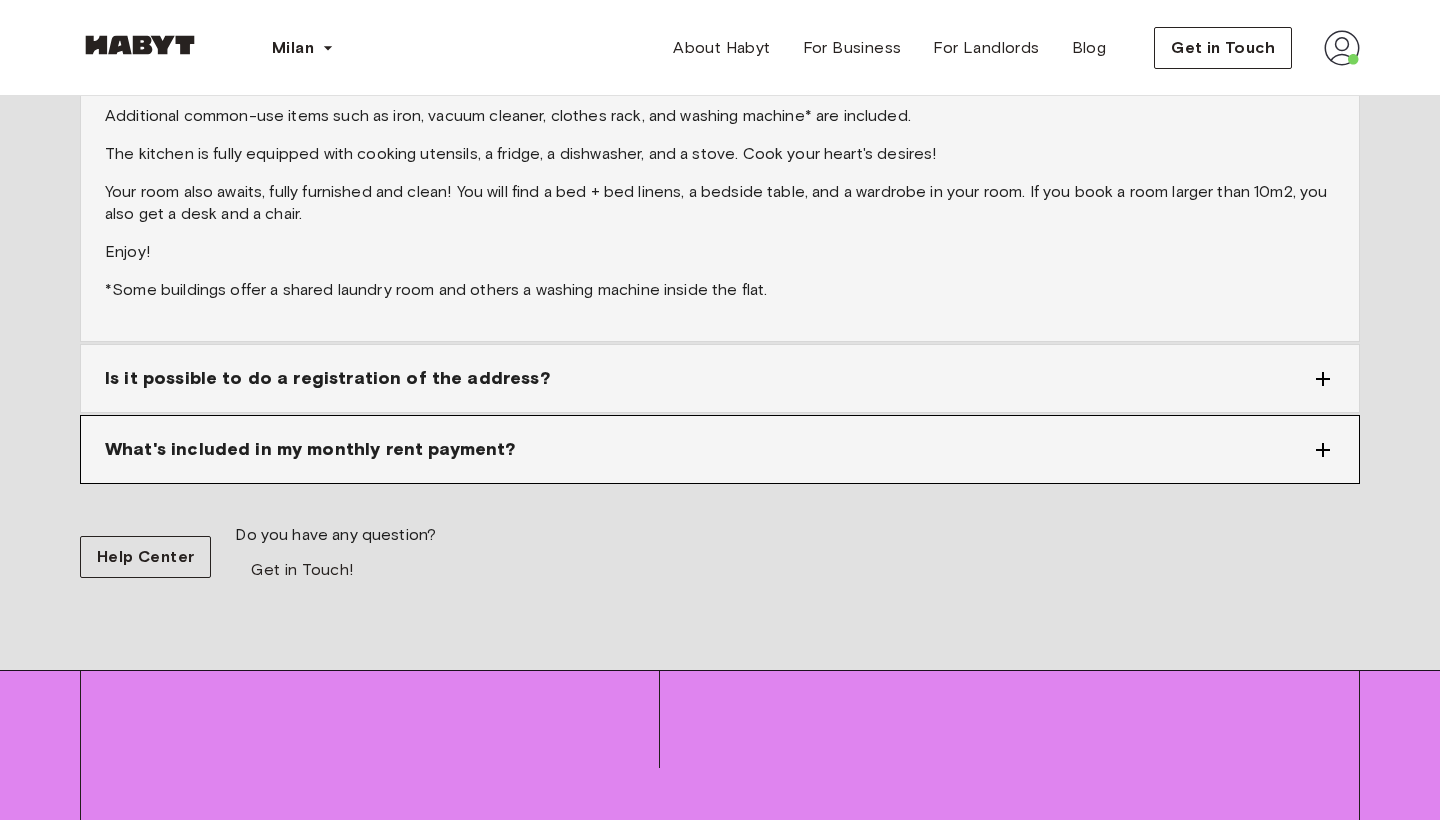 click on "What's included in my monthly rent payment?" at bounding box center (310, 449) 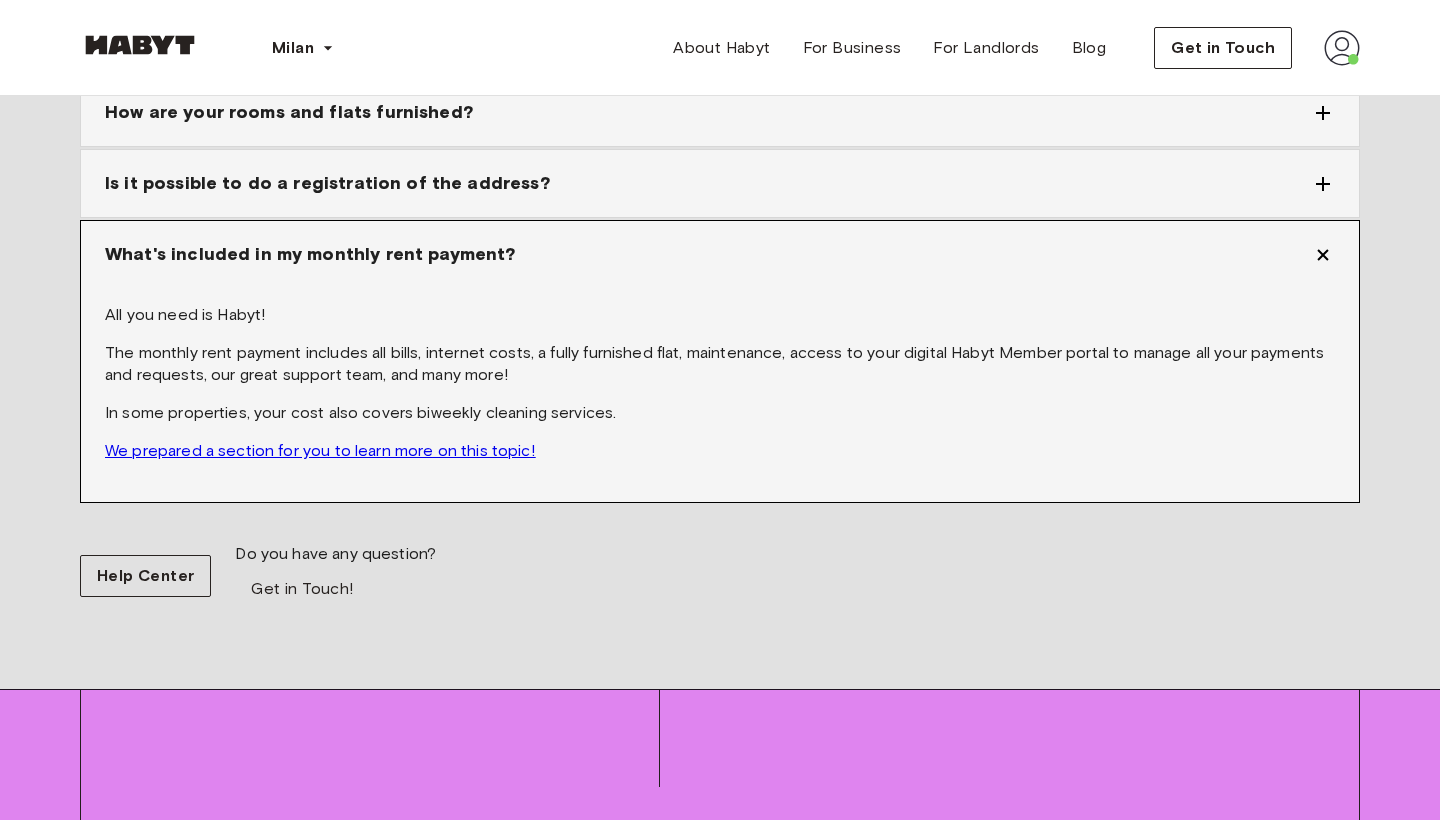 scroll, scrollTop: 2523, scrollLeft: 0, axis: vertical 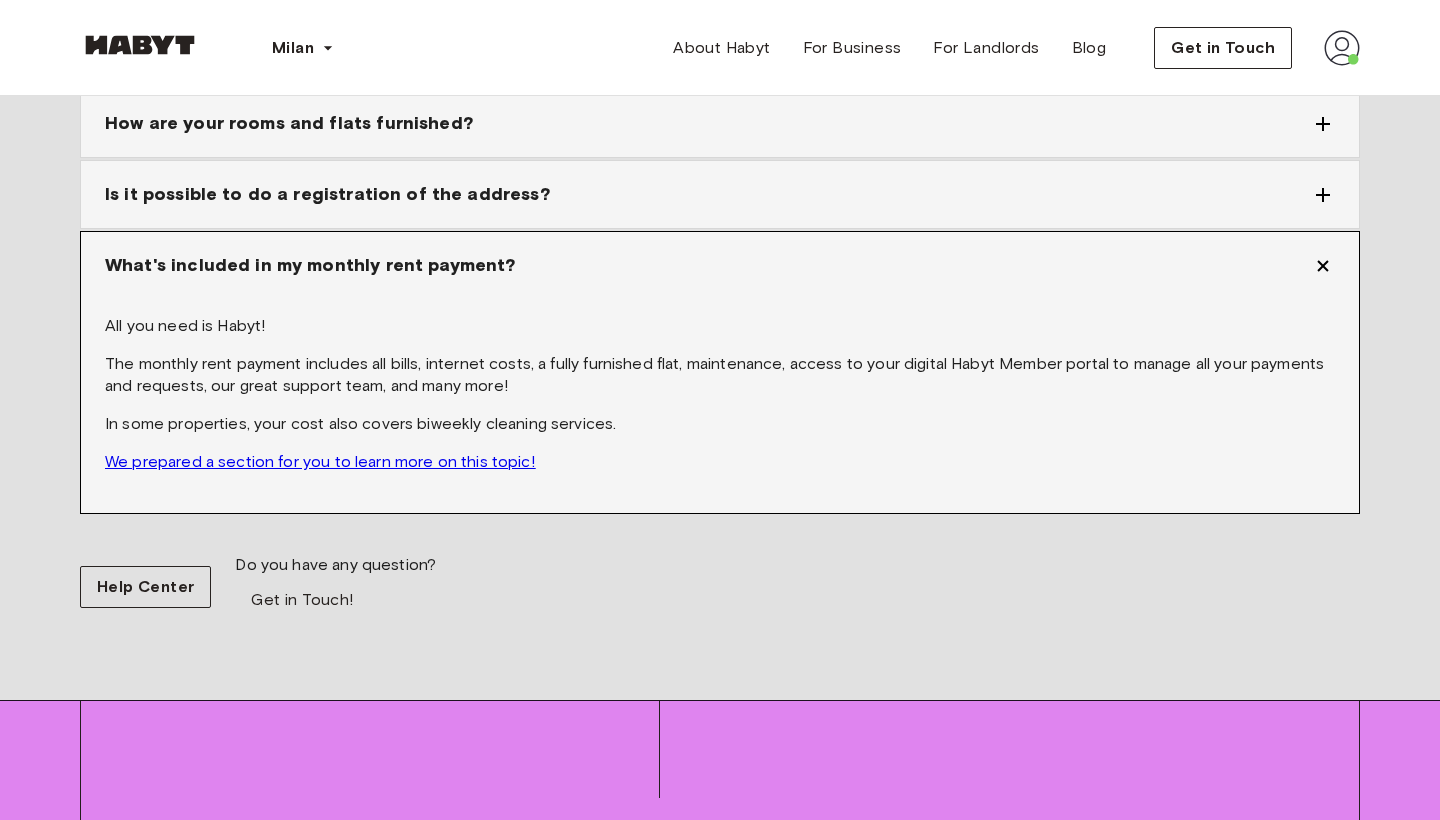 click on "We prepared a section for you to learn more on this topic!" at bounding box center (320, 461) 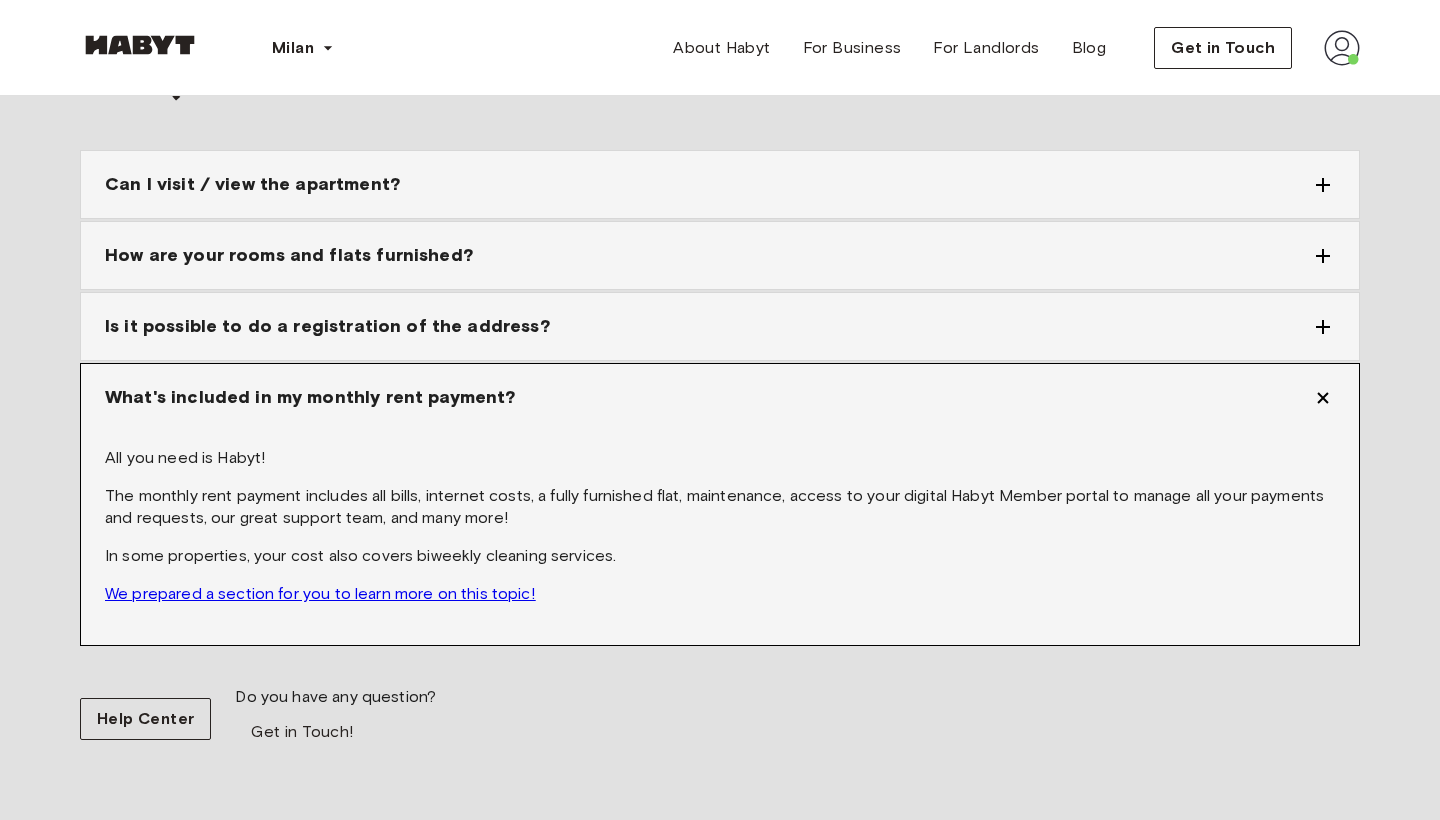 scroll, scrollTop: 2359, scrollLeft: 0, axis: vertical 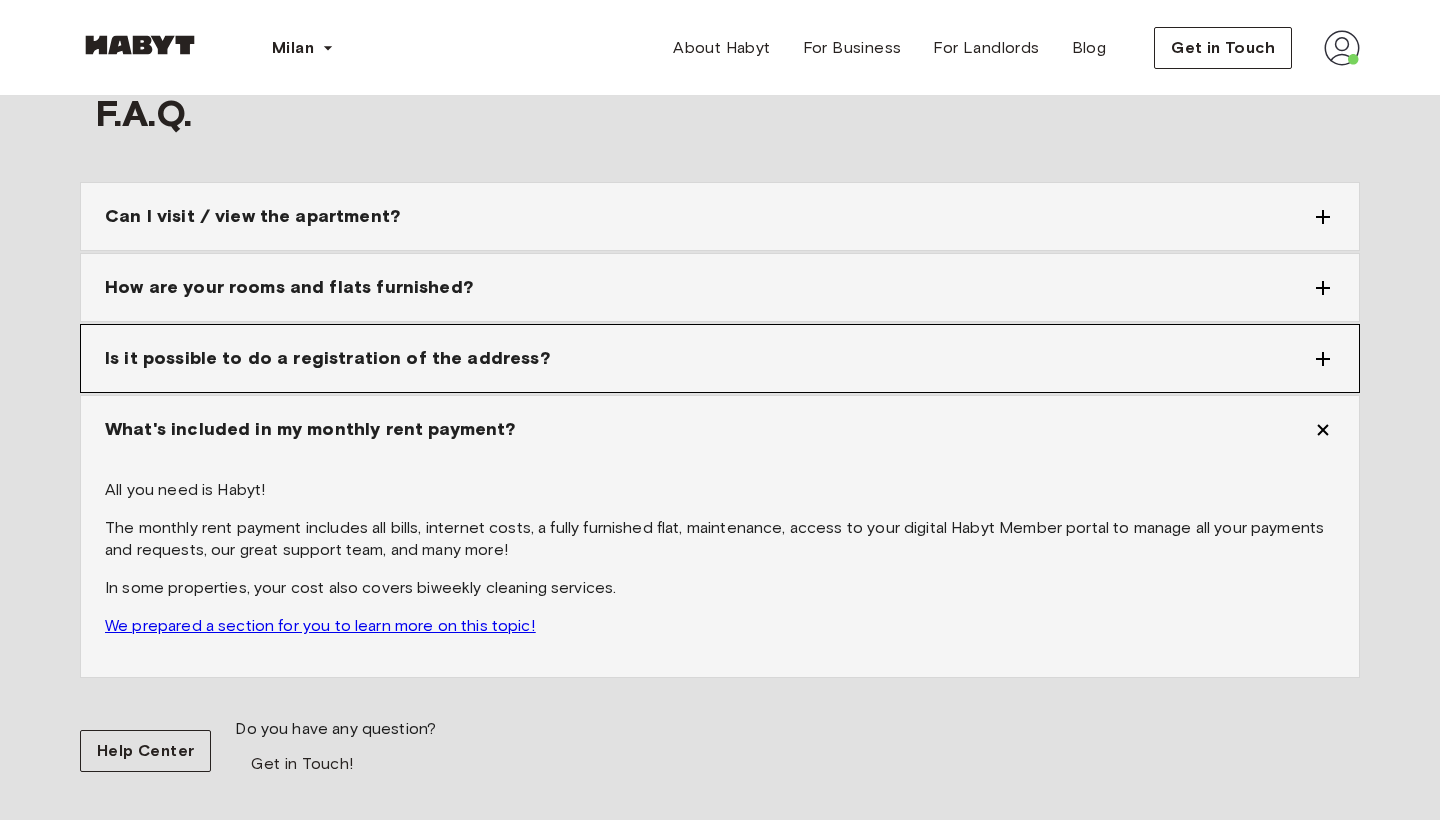 click on "Is it possible to do a registration of the address?" at bounding box center [708, 358] 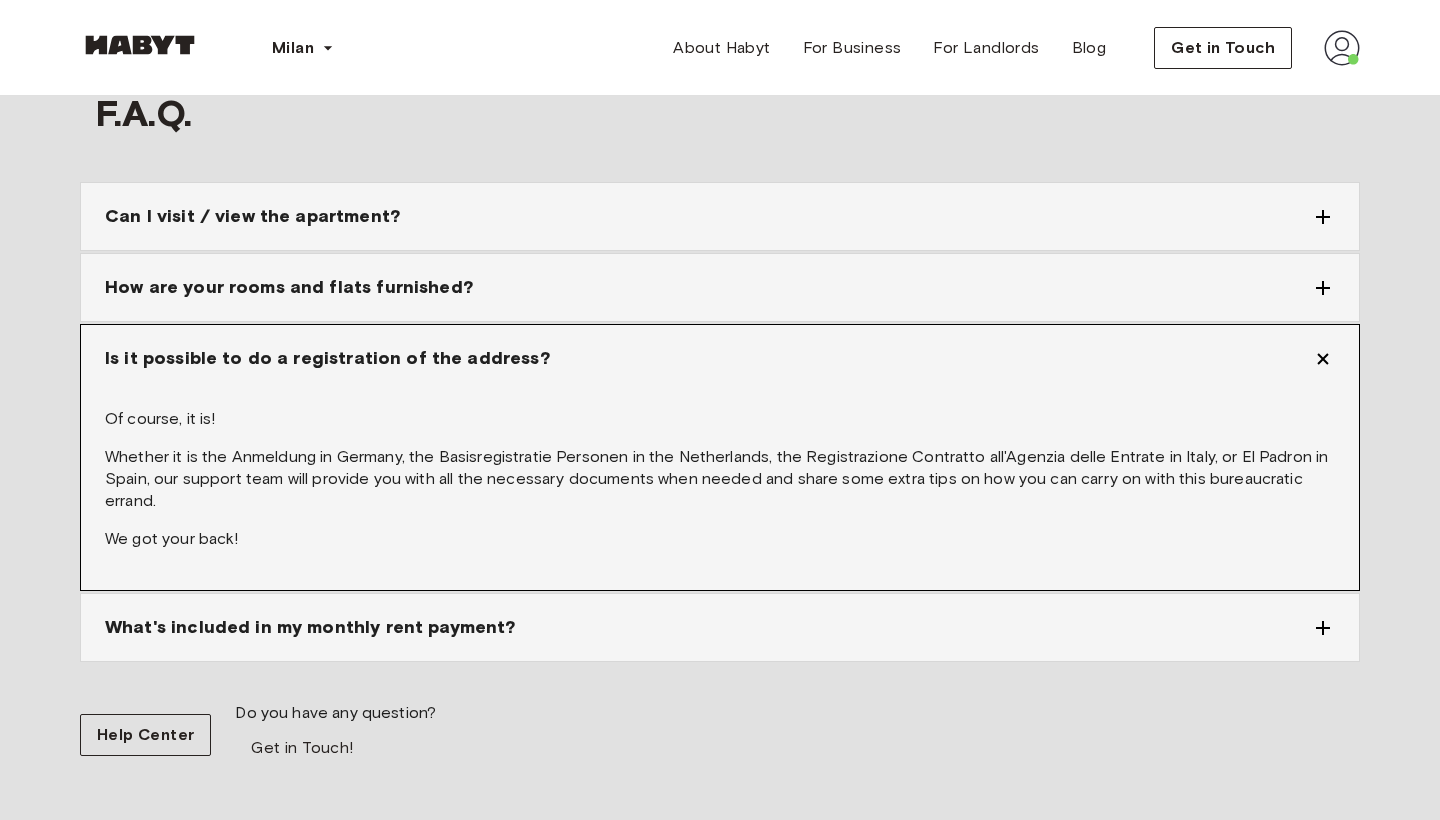click on "Is it possible to do a registration of the address?" at bounding box center (708, 358) 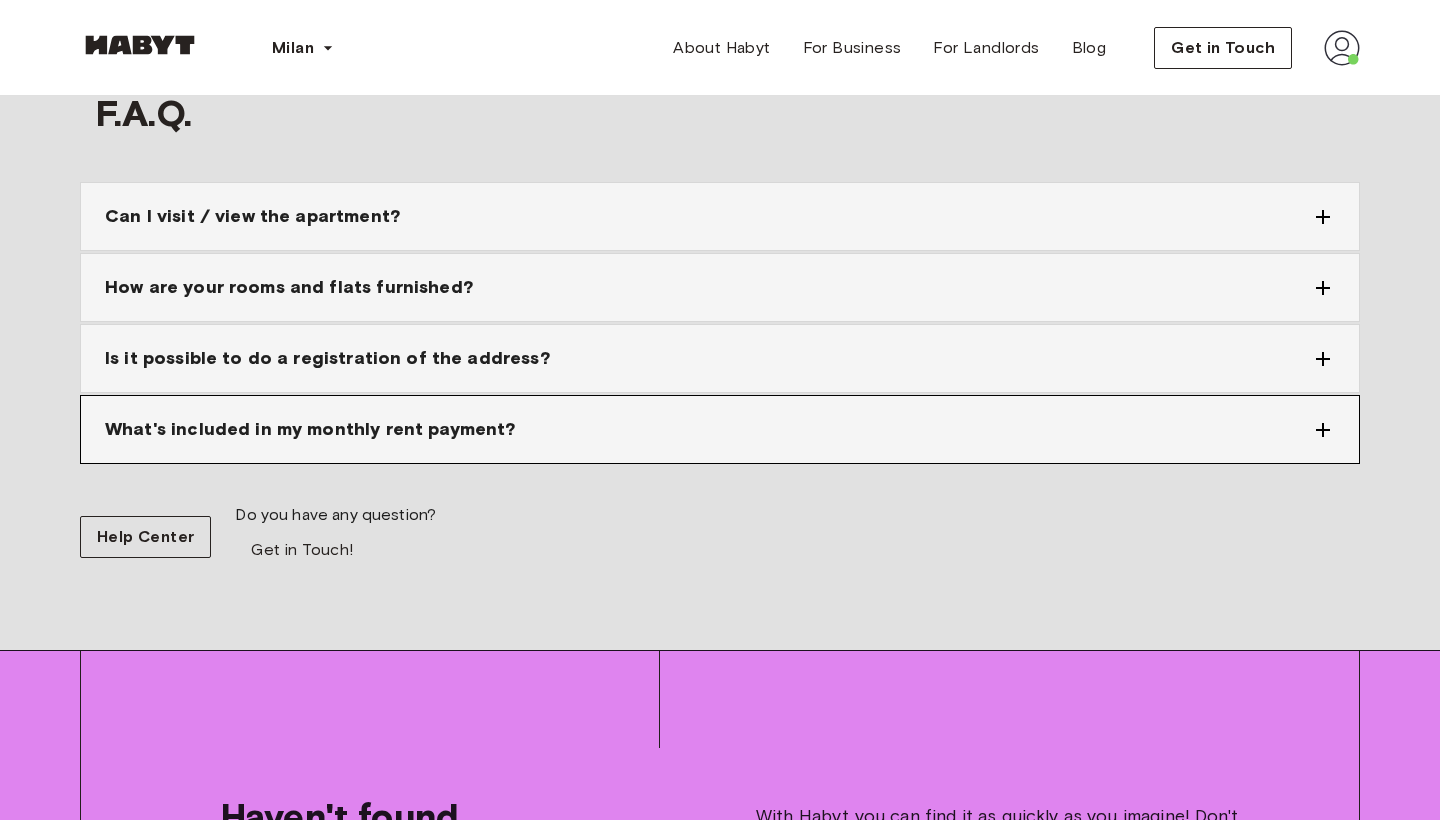 click on "What's included in my monthly rent payment?" at bounding box center (708, 429) 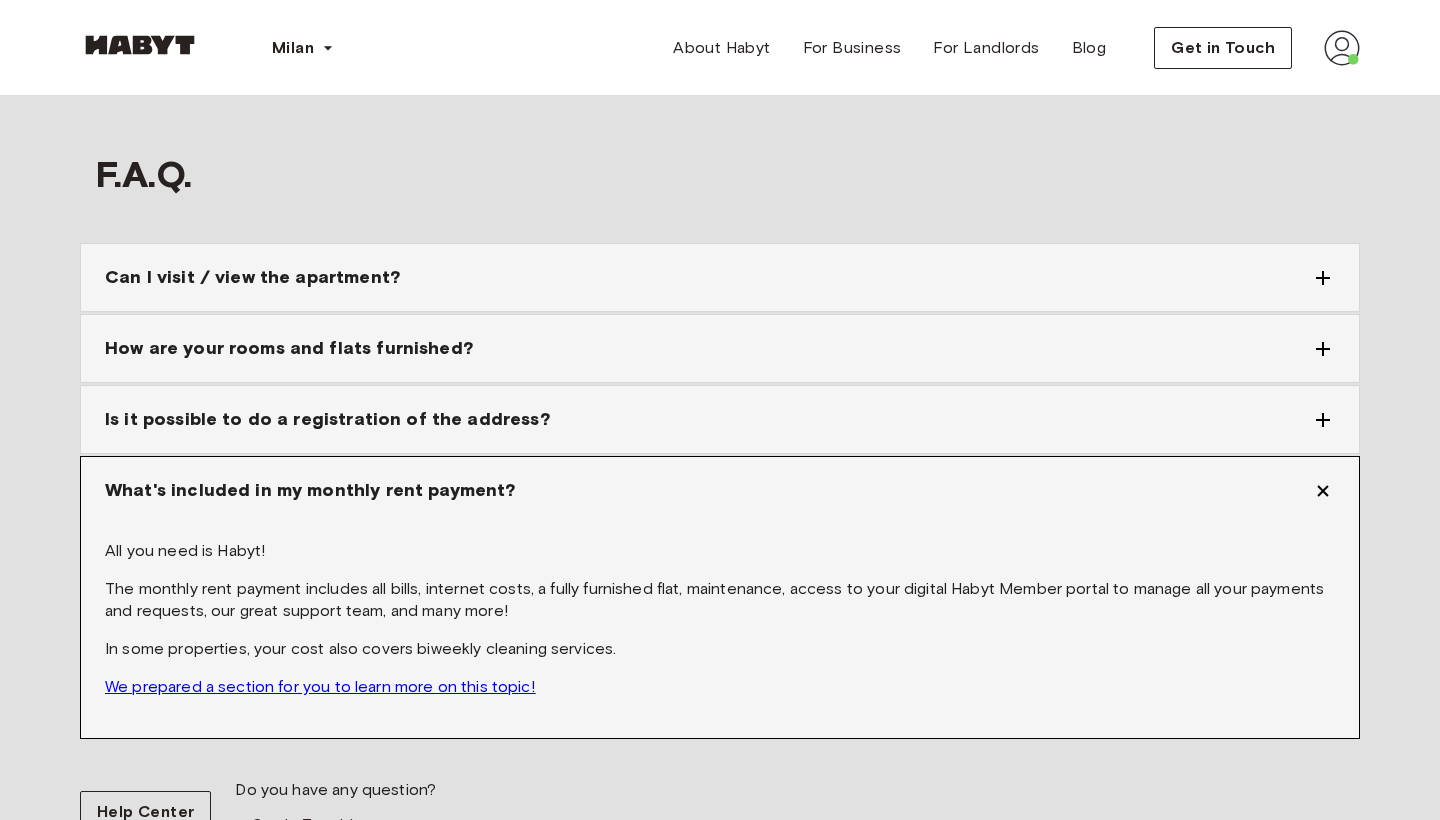 scroll, scrollTop: 2296, scrollLeft: 0, axis: vertical 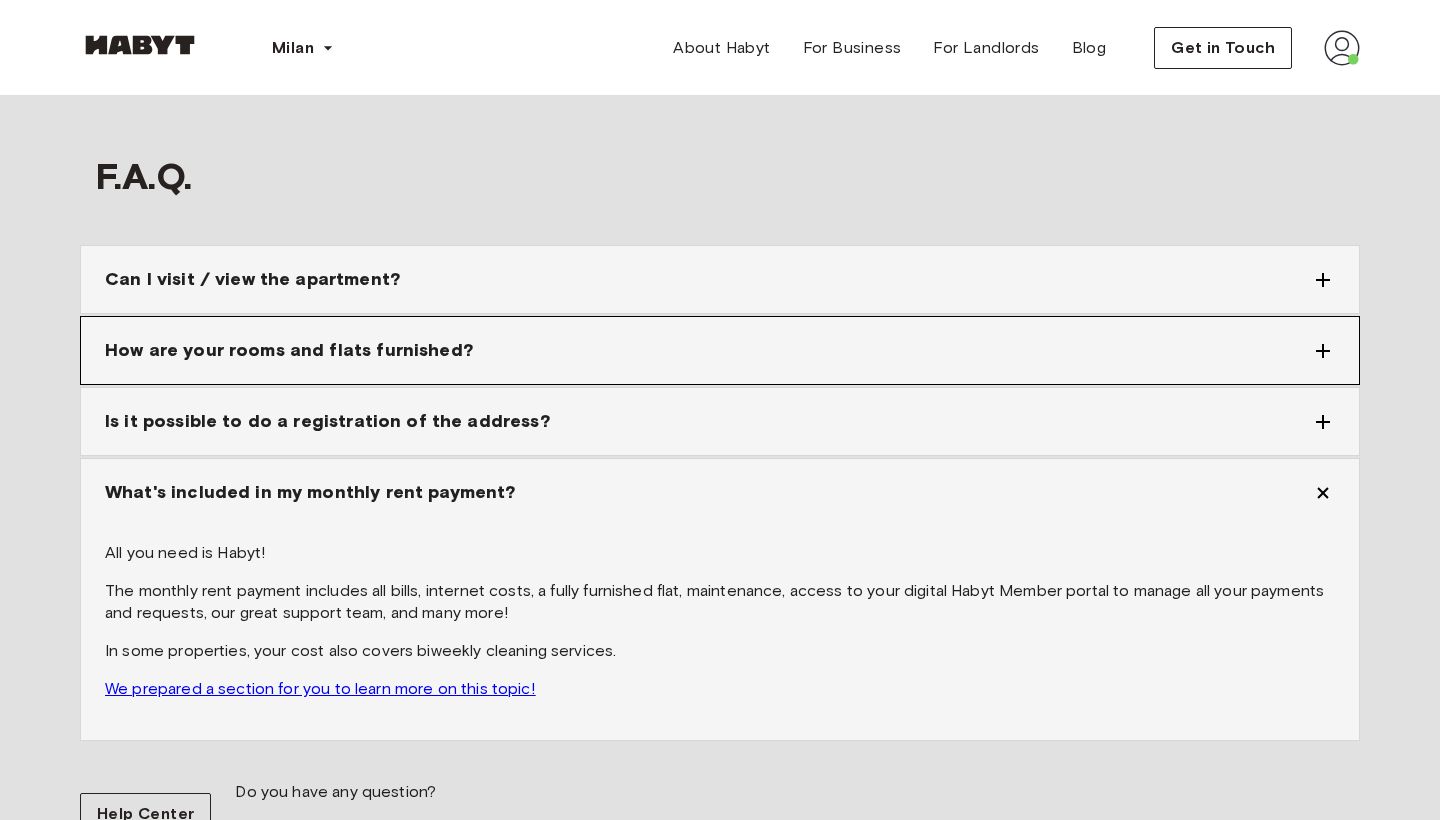 click on "How are your rooms and flats furnished?" at bounding box center (708, 350) 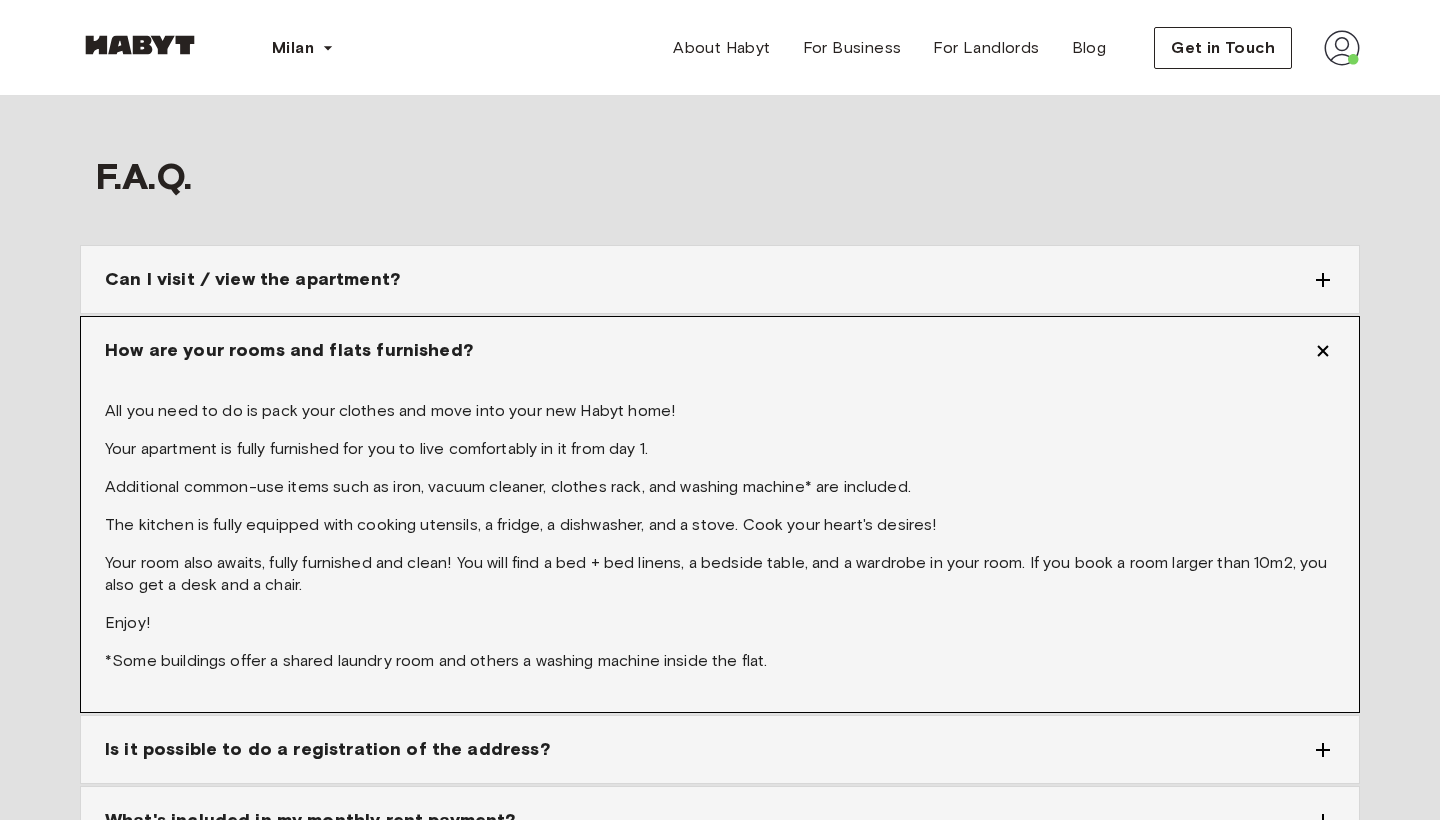click on "How are your rooms and flats furnished?" at bounding box center [708, 350] 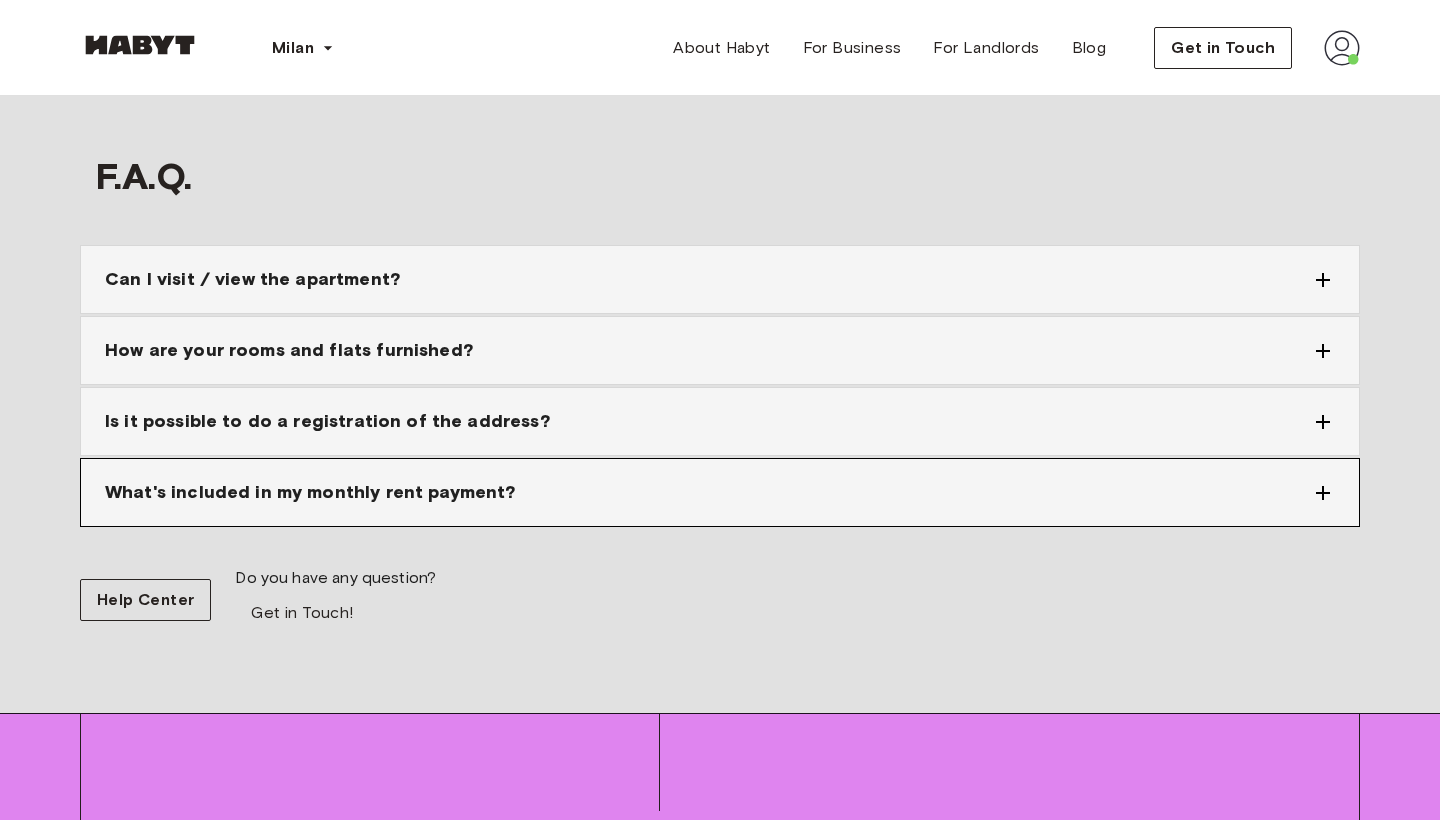 click on "What's included in my monthly rent payment?" at bounding box center [310, 492] 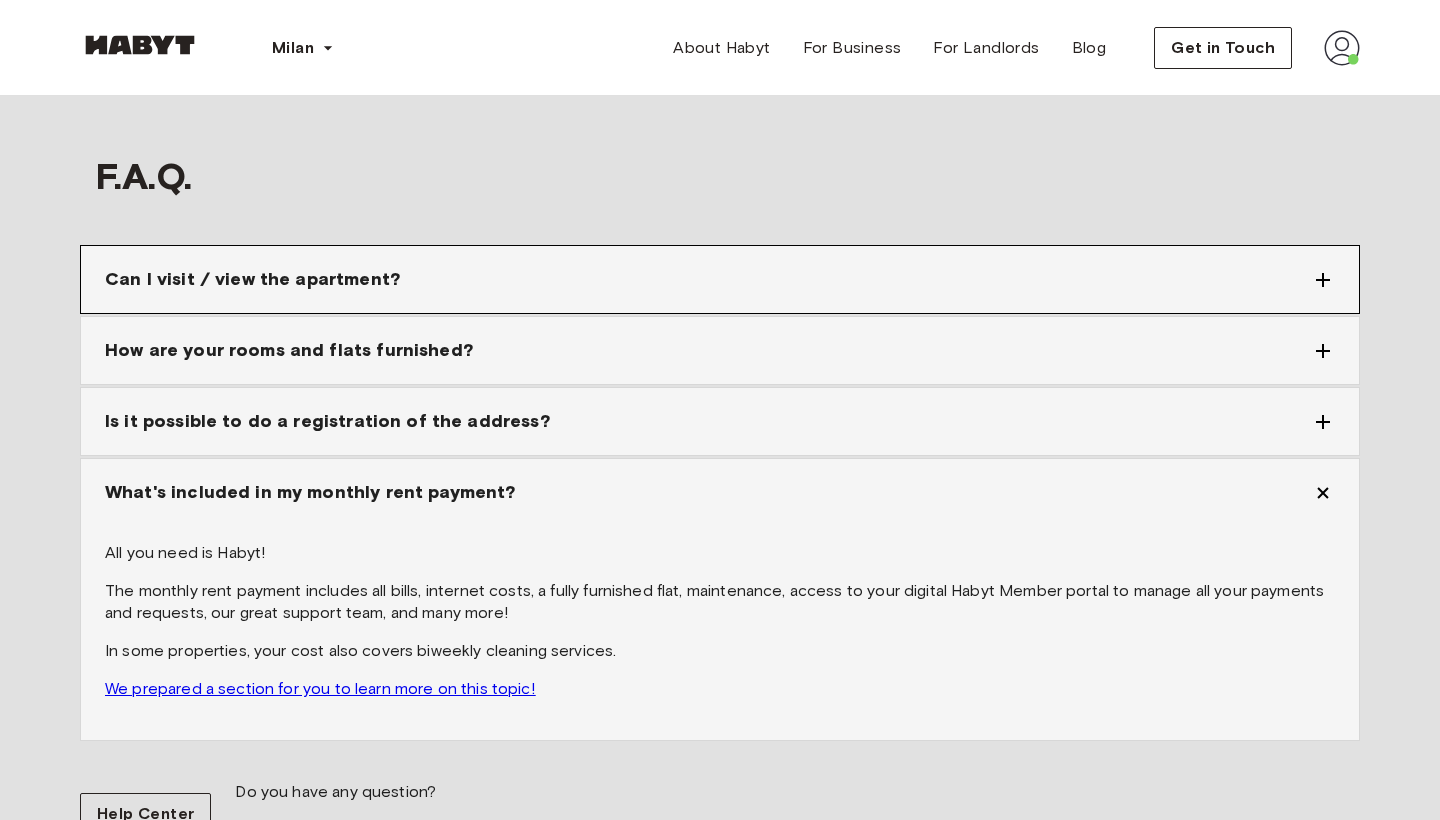 click on "Can I visit / view the apartment?" at bounding box center [708, 279] 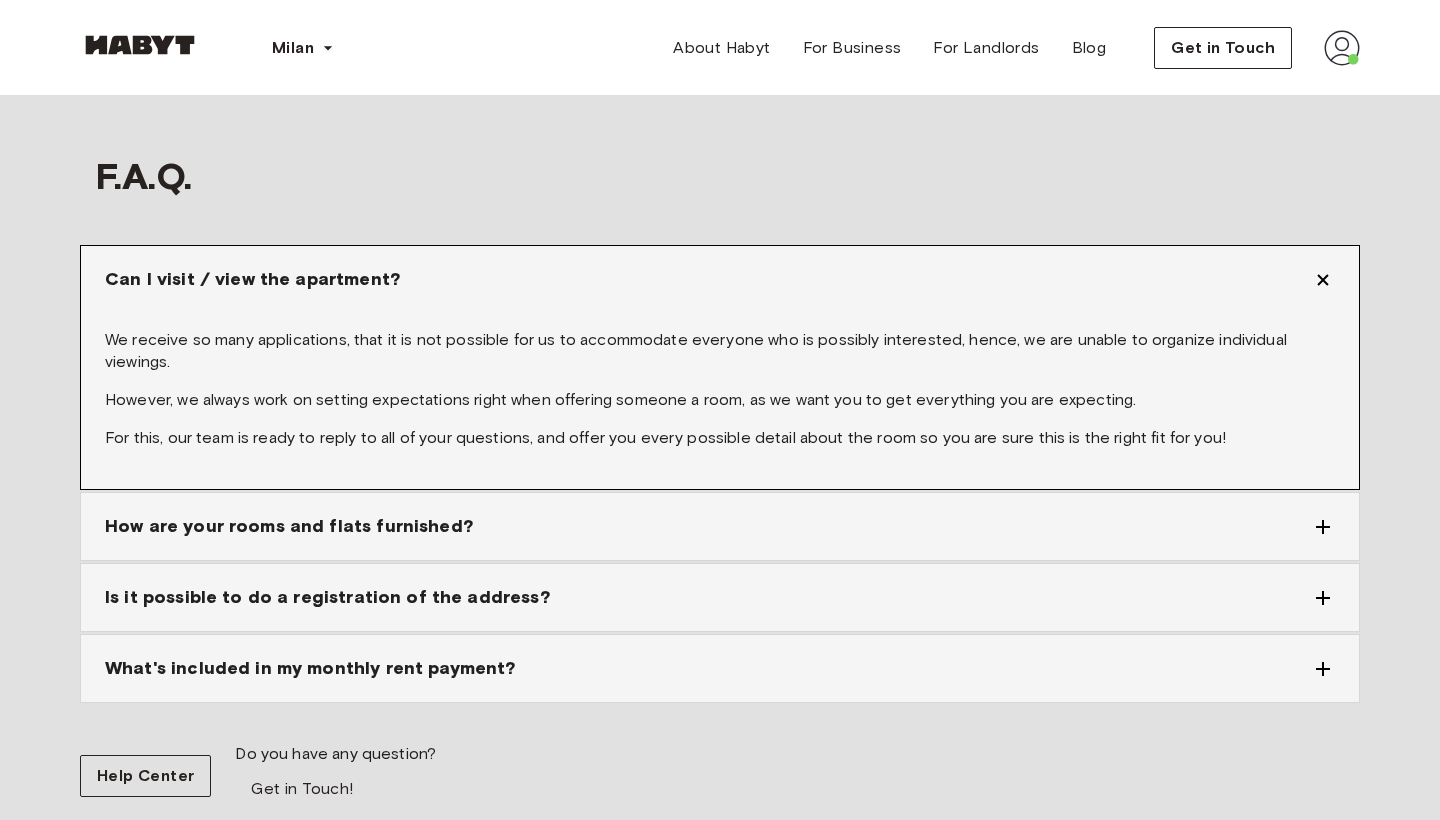 click on "Can I visit / view the apartment?" at bounding box center [708, 279] 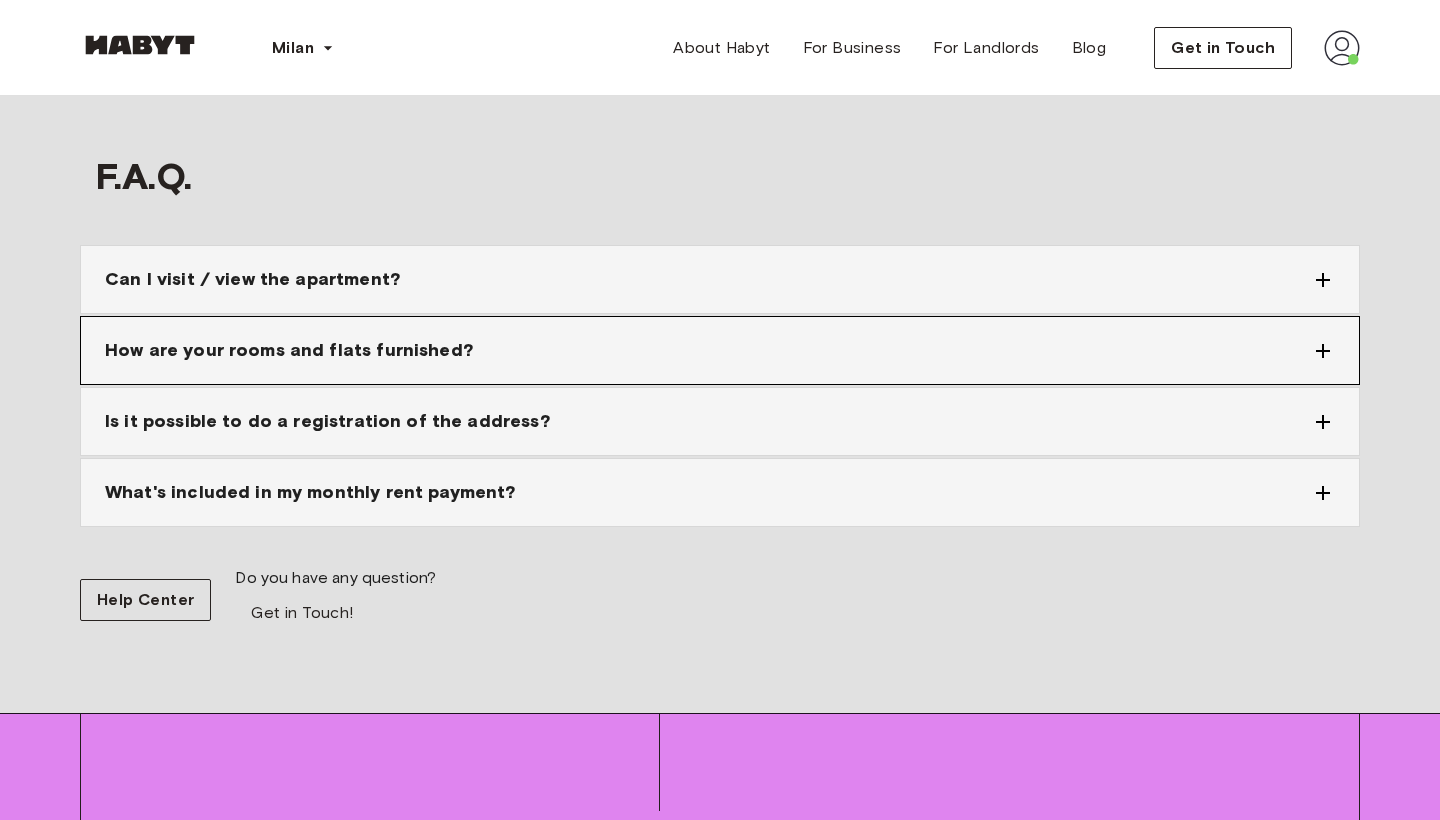 click on "How are your rooms and flats furnished?" at bounding box center [720, 350] 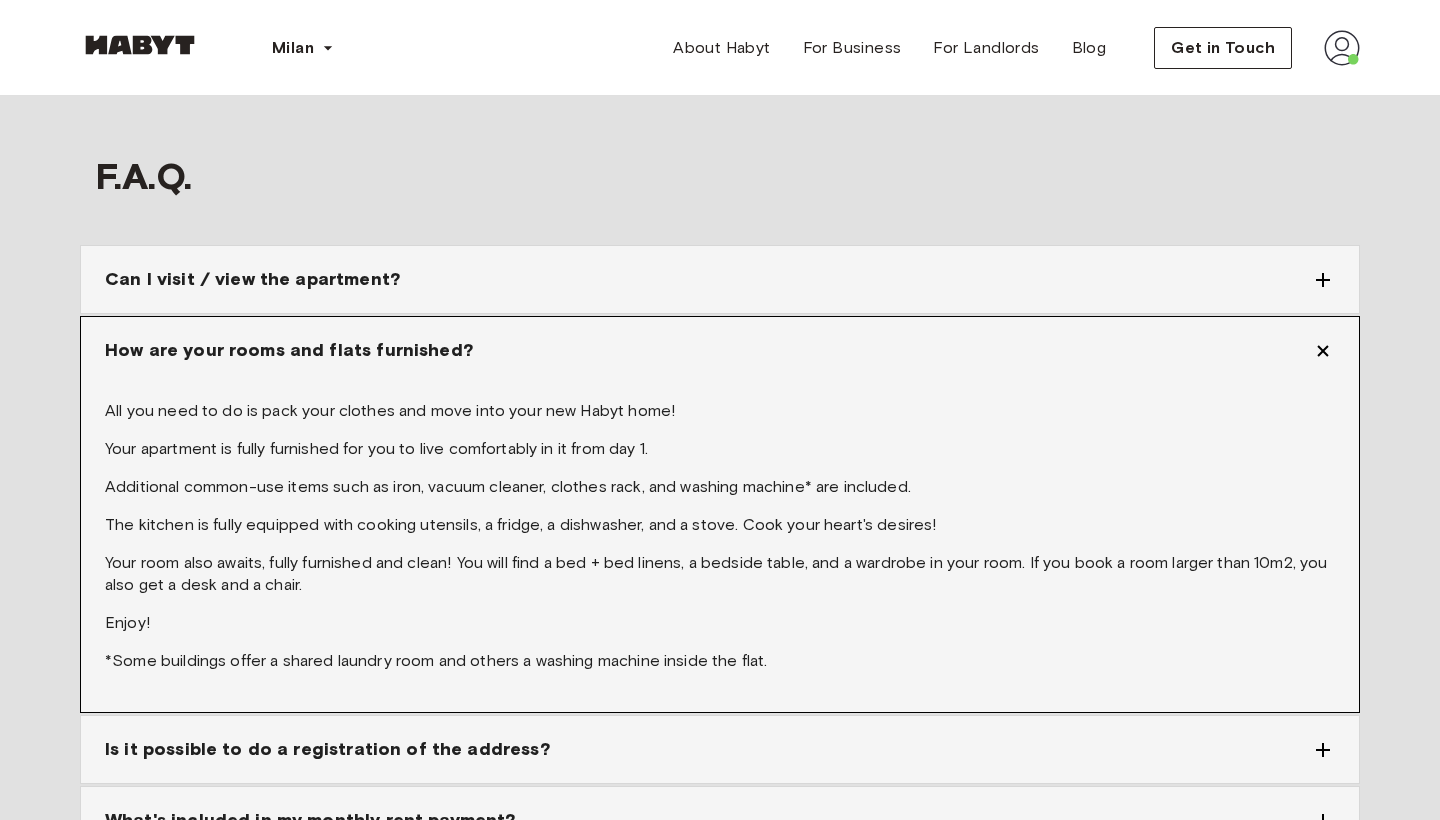 click on "How are your rooms and flats furnished?" at bounding box center (720, 350) 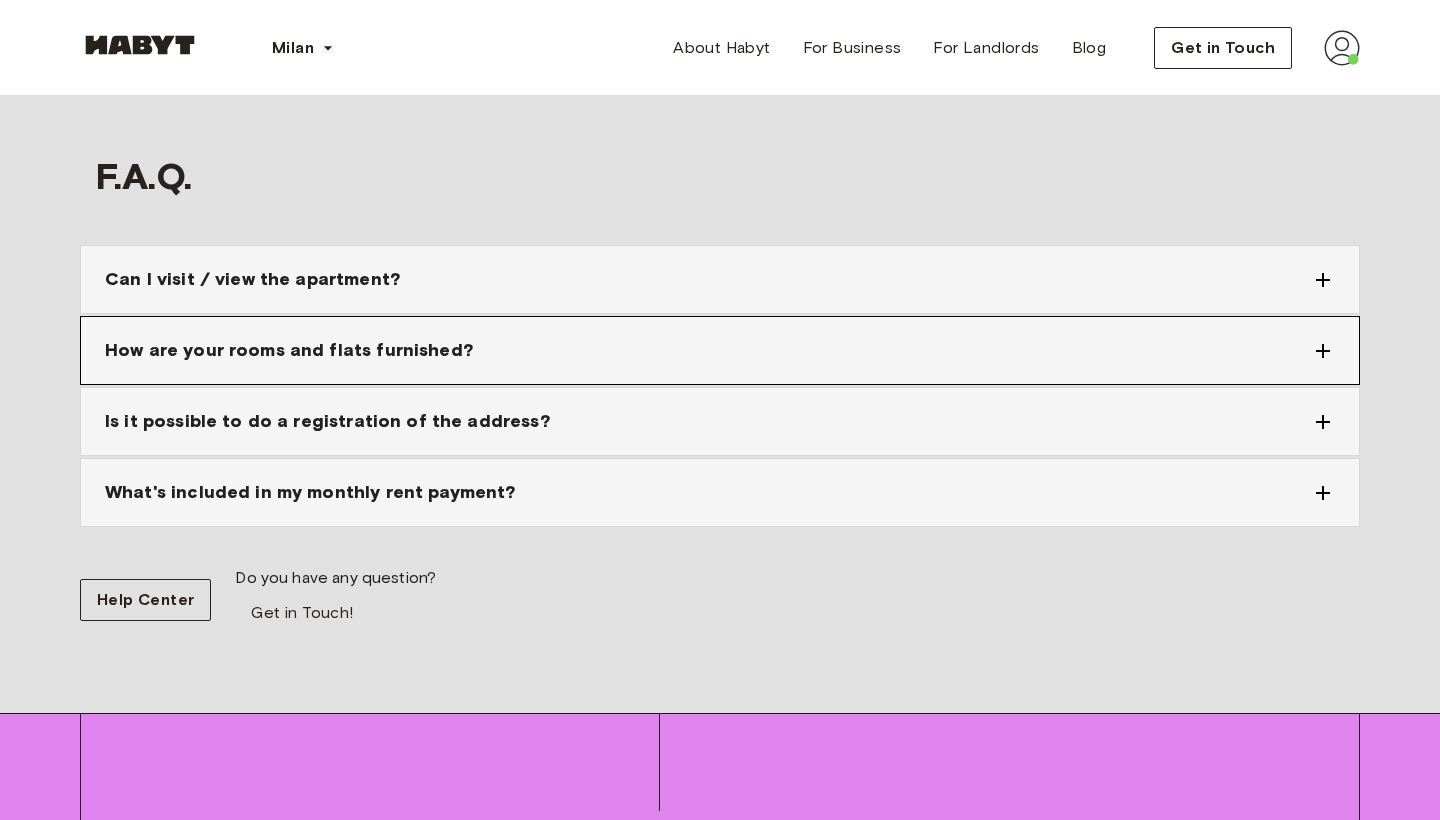 click on "How are your rooms and flats furnished?" at bounding box center (708, 350) 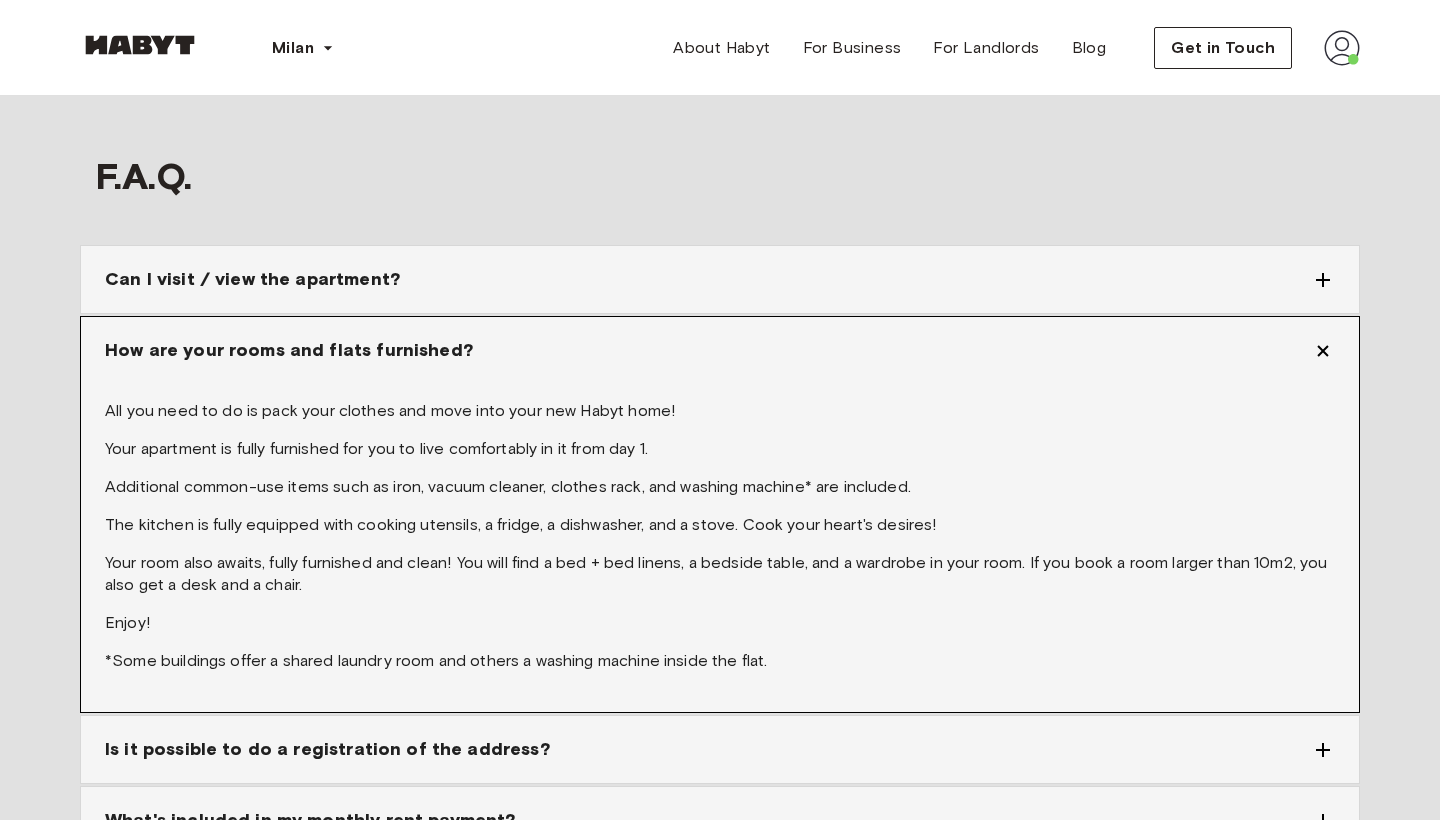 click on "How are your rooms and flats furnished?" at bounding box center (708, 350) 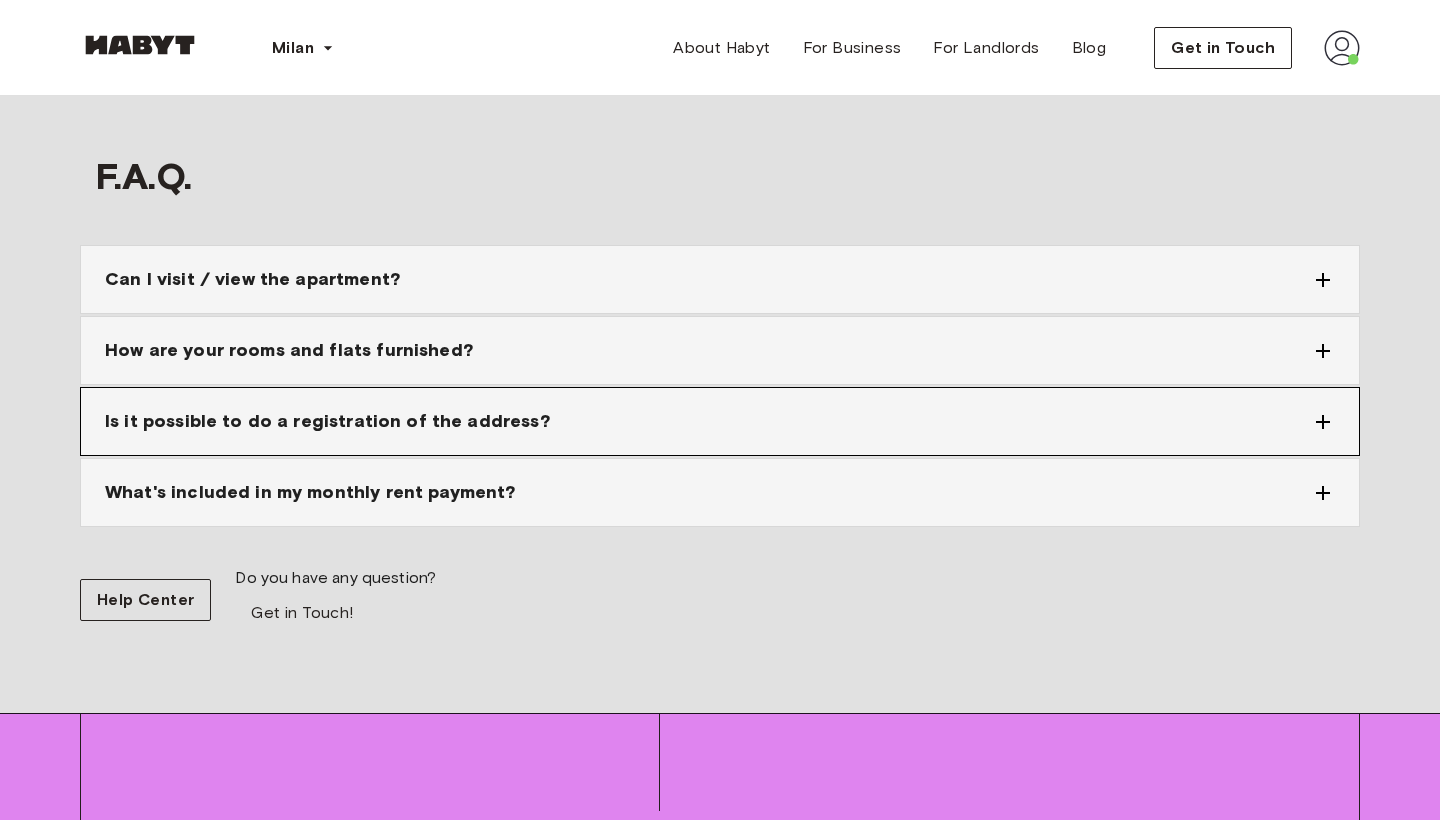 click on "Is it possible to do a registration of the address?" at bounding box center (327, 421) 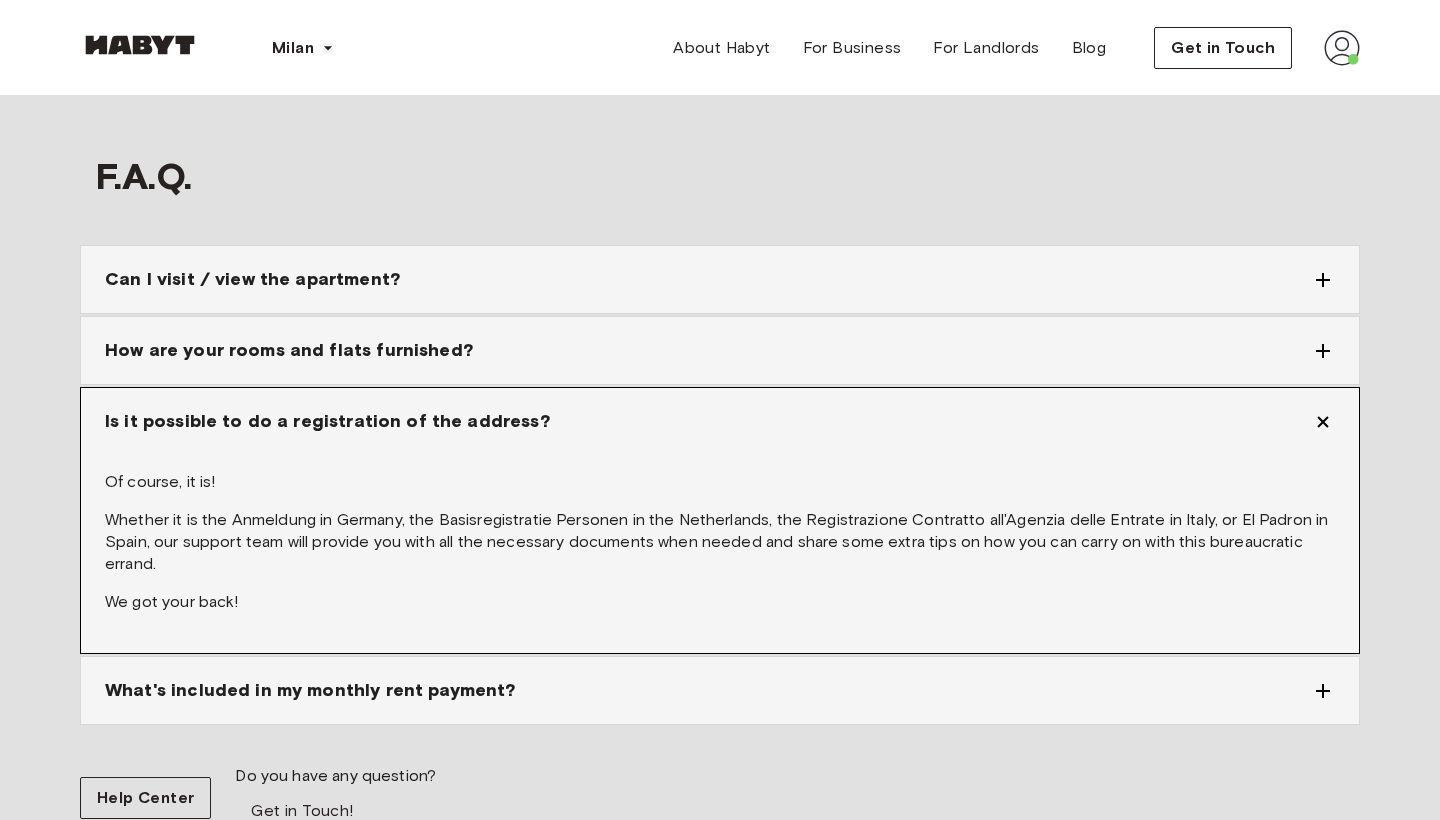 click on "Is it possible to do a registration of the address?" at bounding box center [327, 421] 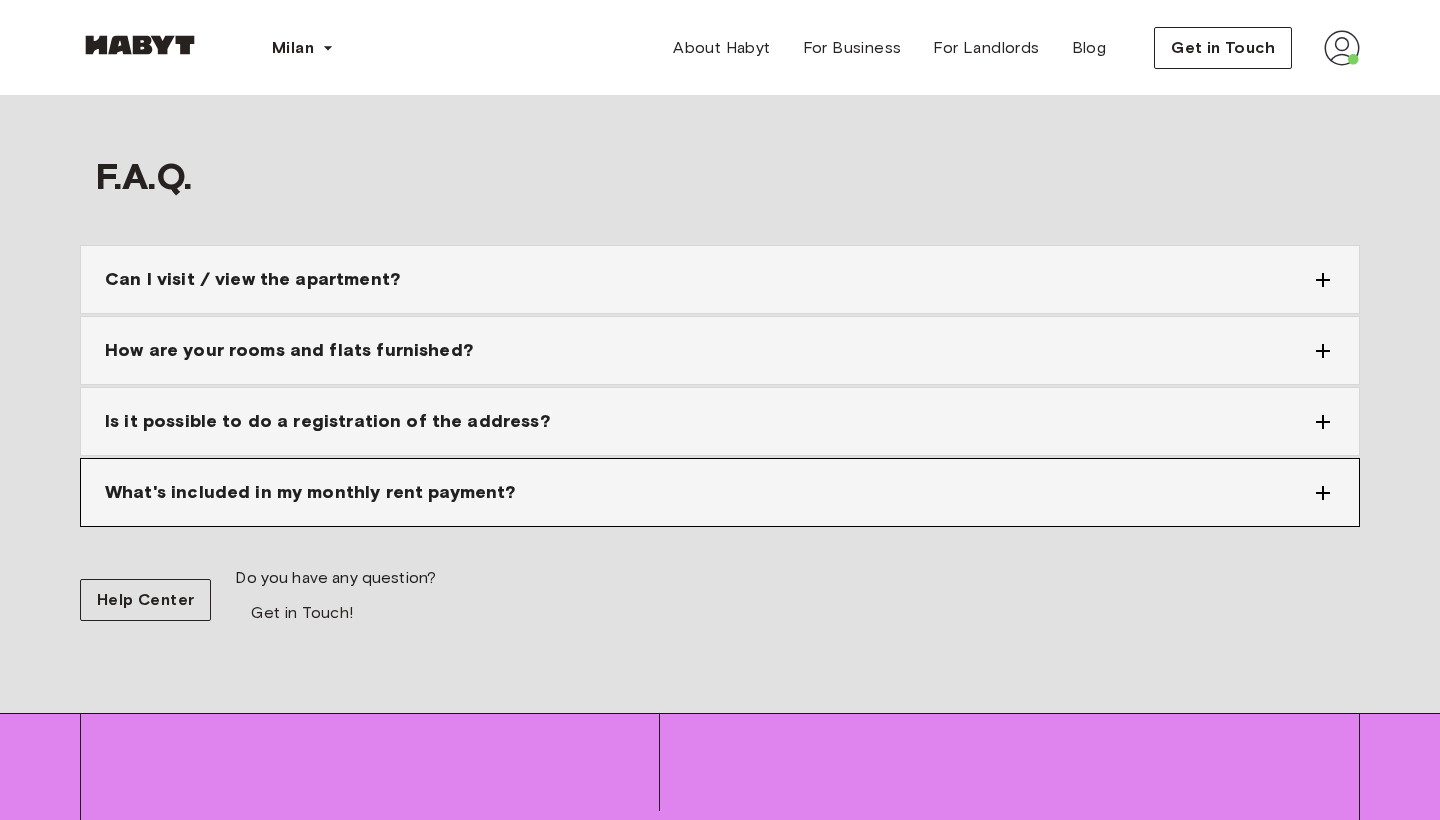 click on "What's included in my monthly rent payment?" at bounding box center [310, 492] 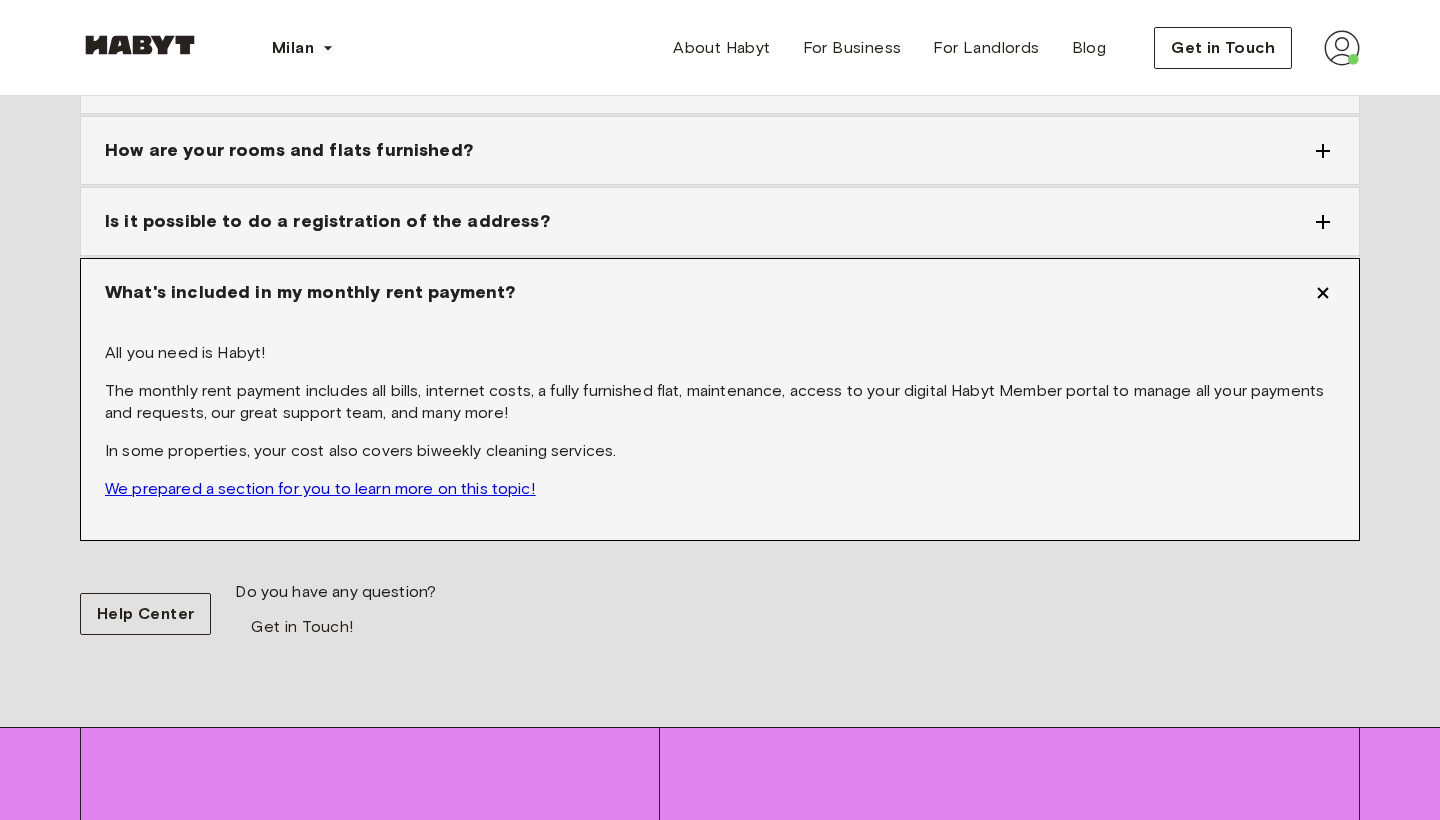 scroll, scrollTop: 2499, scrollLeft: 0, axis: vertical 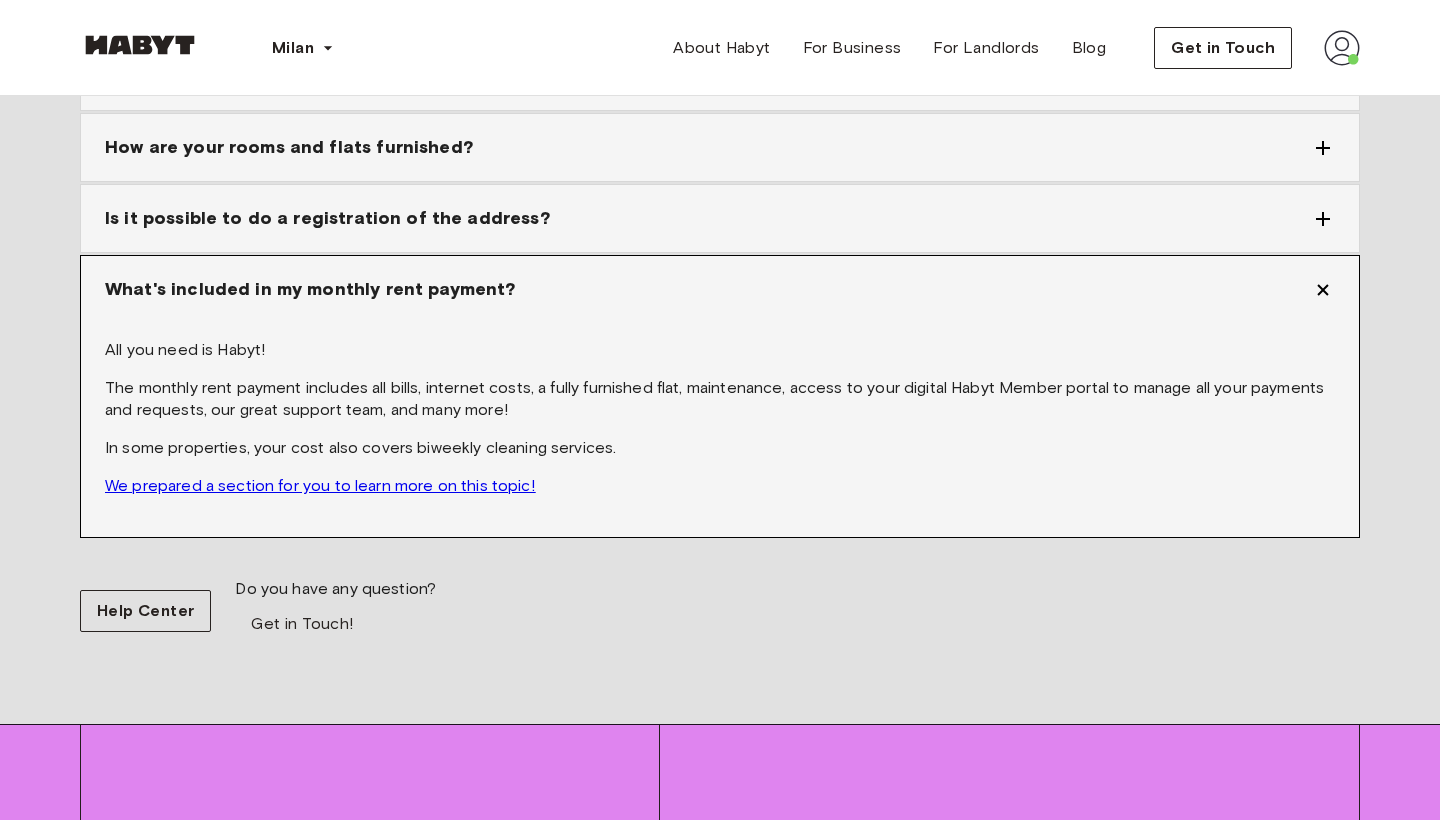 click on "We prepared a section for you to learn more on this topic!" at bounding box center (320, 485) 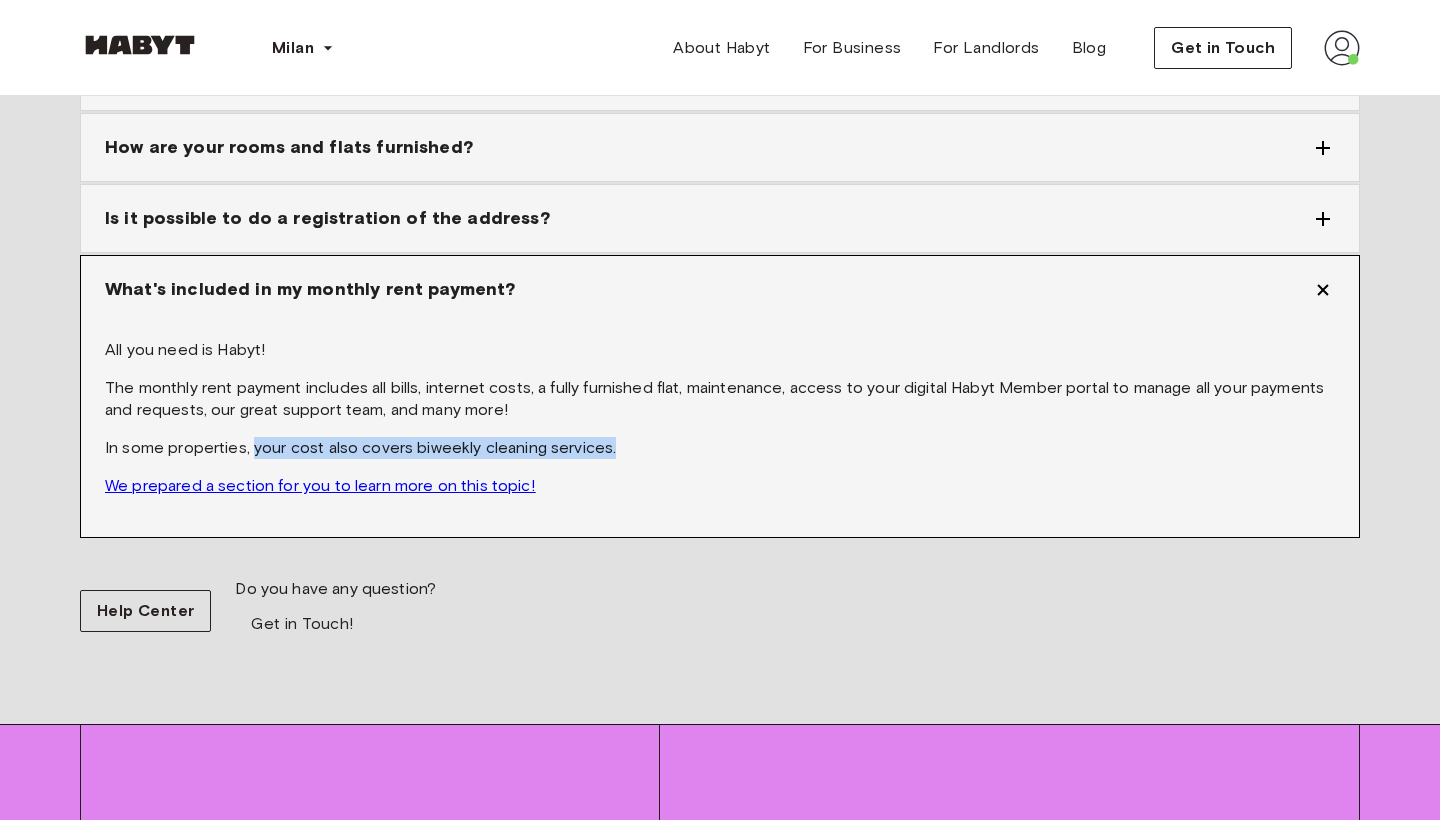drag, startPoint x: 621, startPoint y: 414, endPoint x: 253, endPoint y: 418, distance: 368.02173 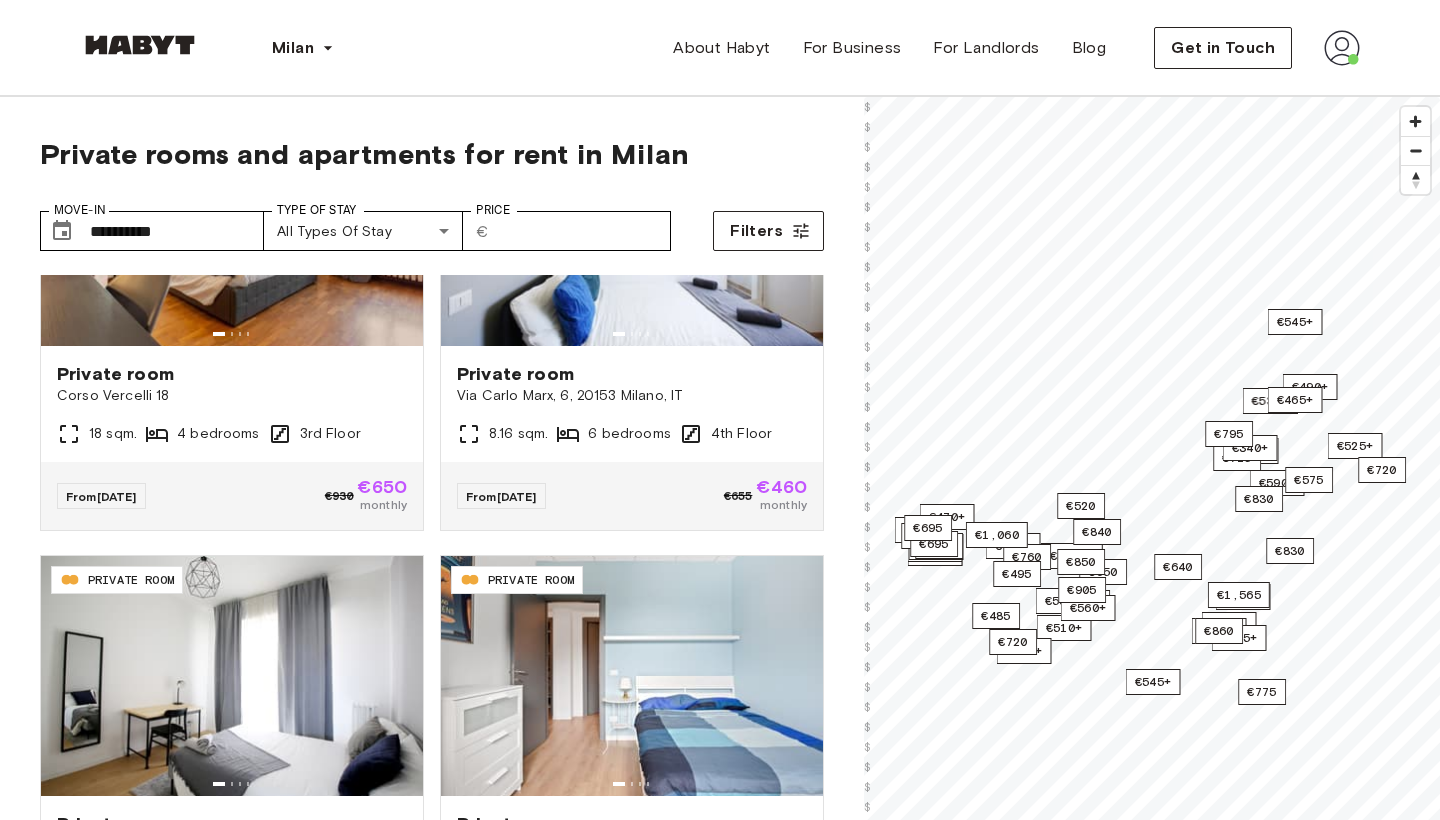 scroll, scrollTop: 0, scrollLeft: 0, axis: both 